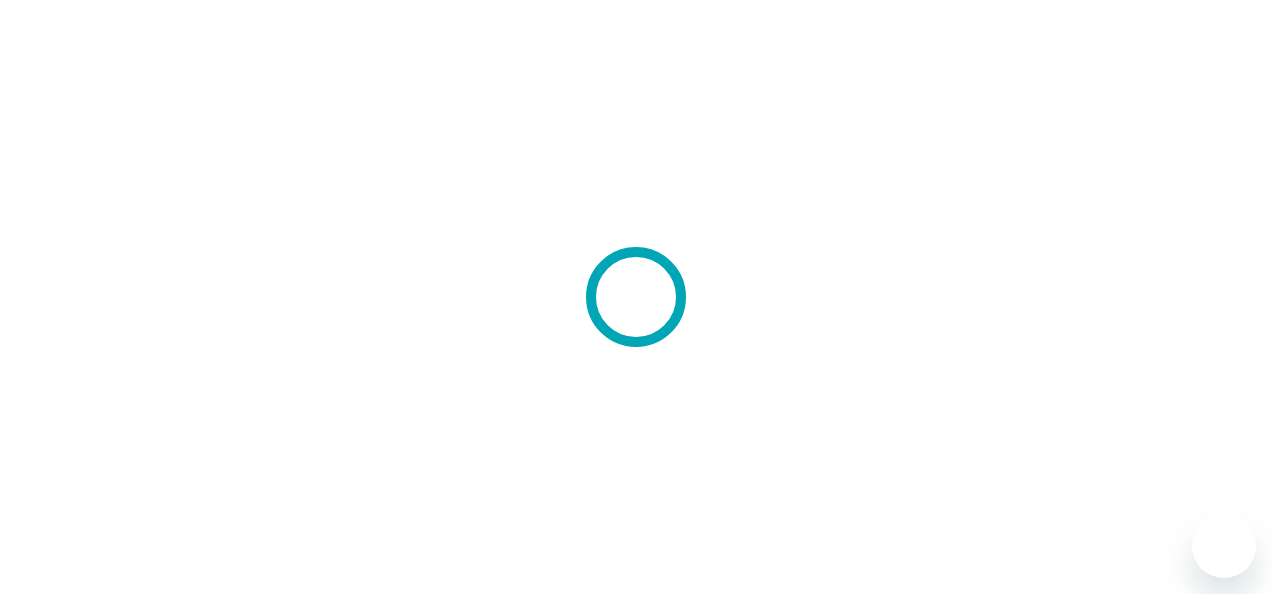 scroll, scrollTop: 0, scrollLeft: 0, axis: both 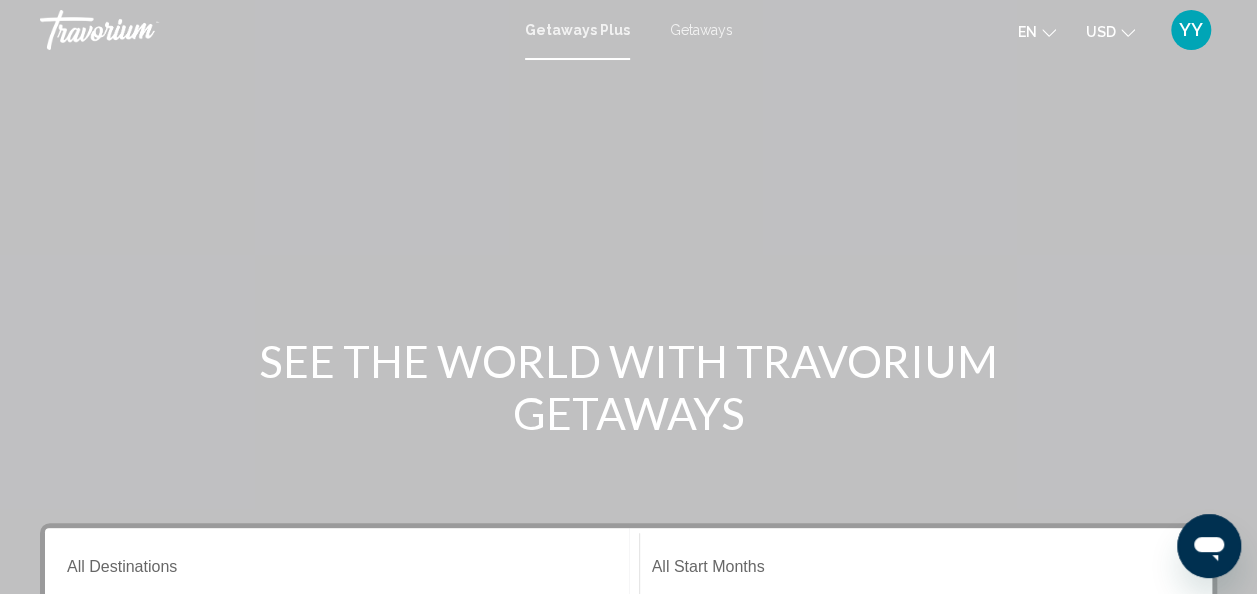drag, startPoint x: 581, startPoint y: 70, endPoint x: 564, endPoint y: 90, distance: 26.24881 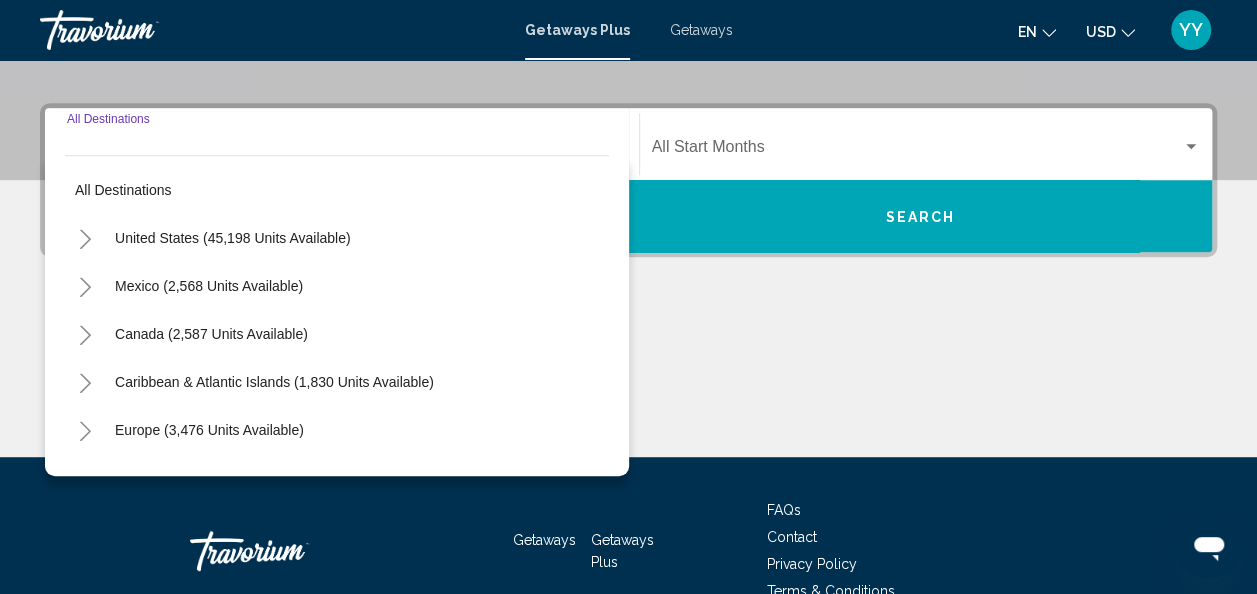 scroll, scrollTop: 458, scrollLeft: 0, axis: vertical 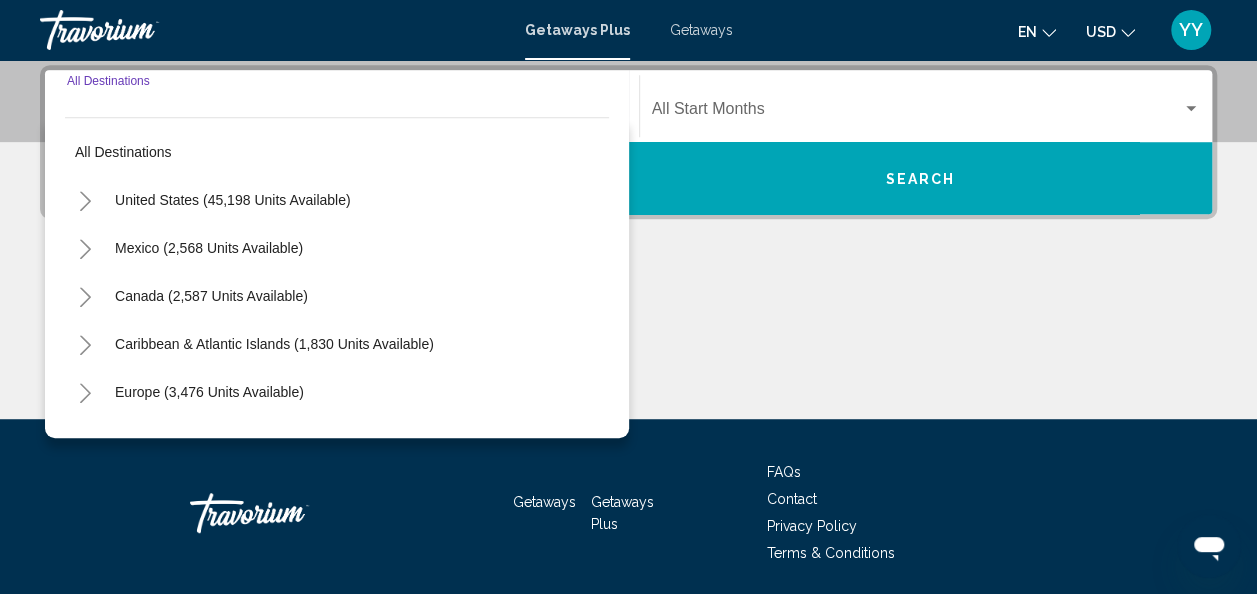 click 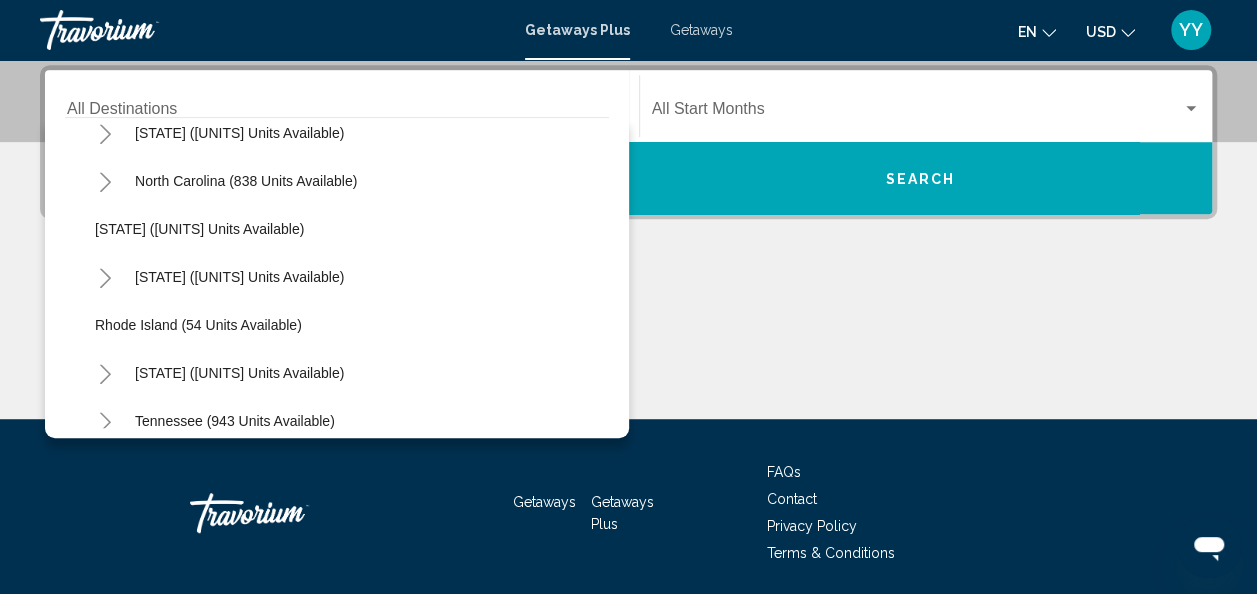 scroll, scrollTop: 1361, scrollLeft: 0, axis: vertical 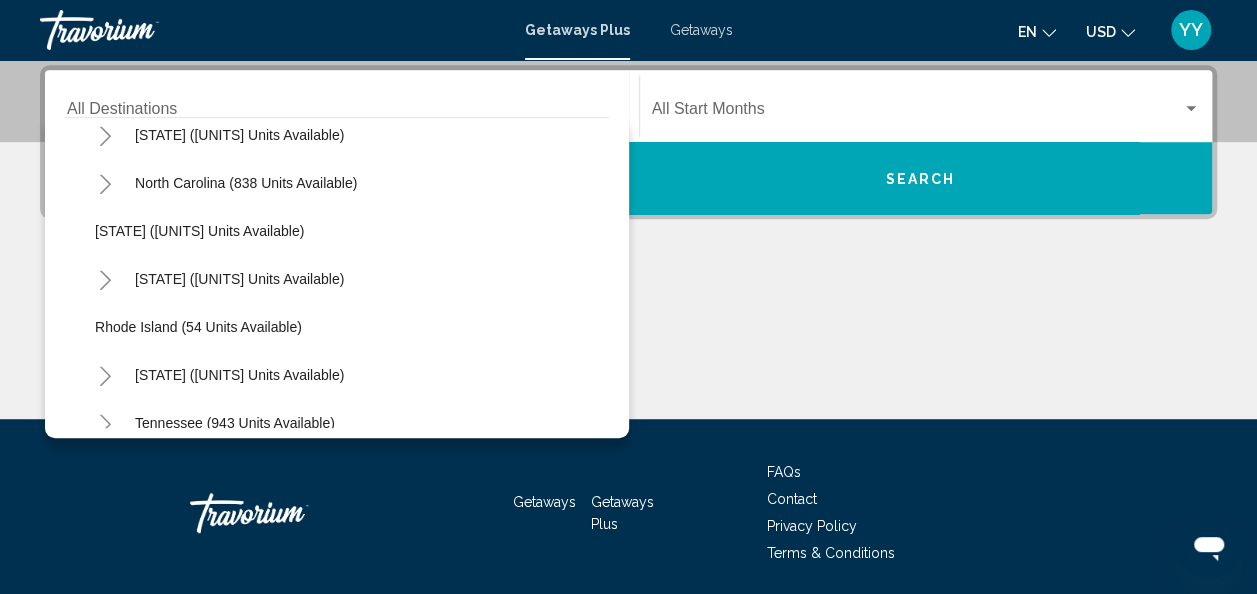 click on "[STATE] ([UNITS] units available)" 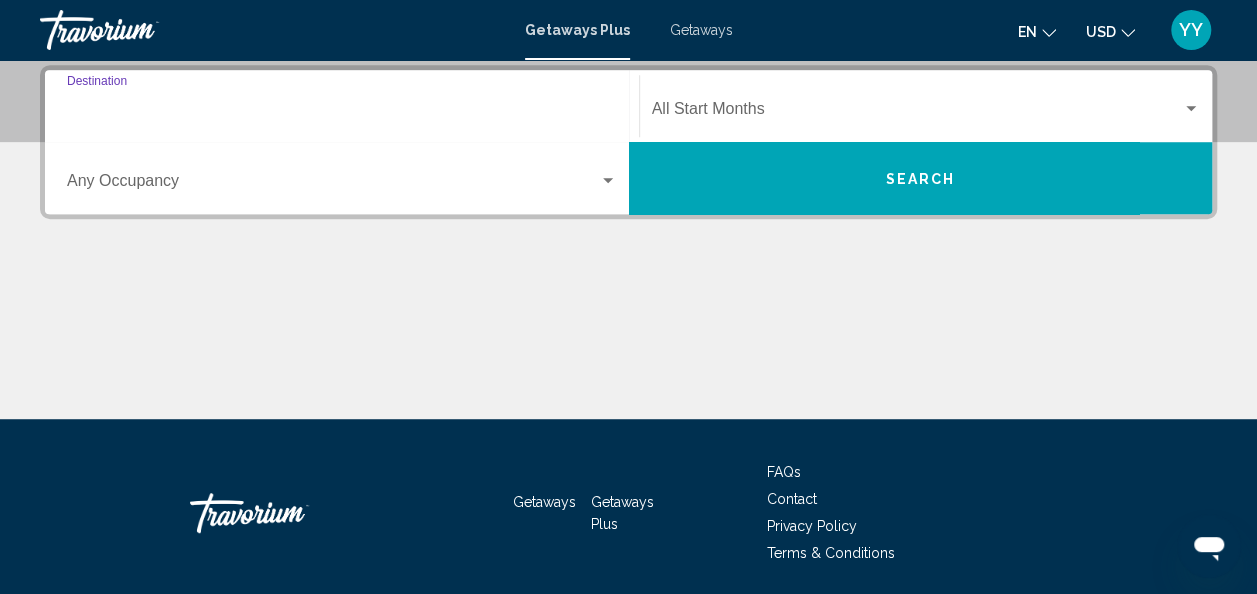 type on "**********" 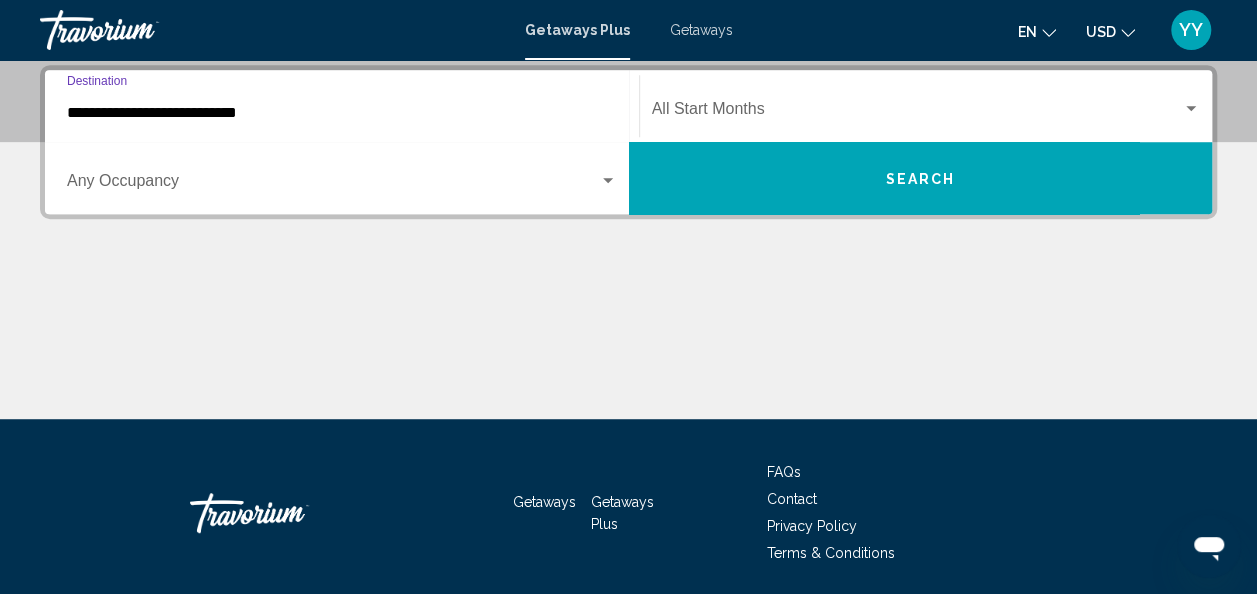 click at bounding box center [917, 113] 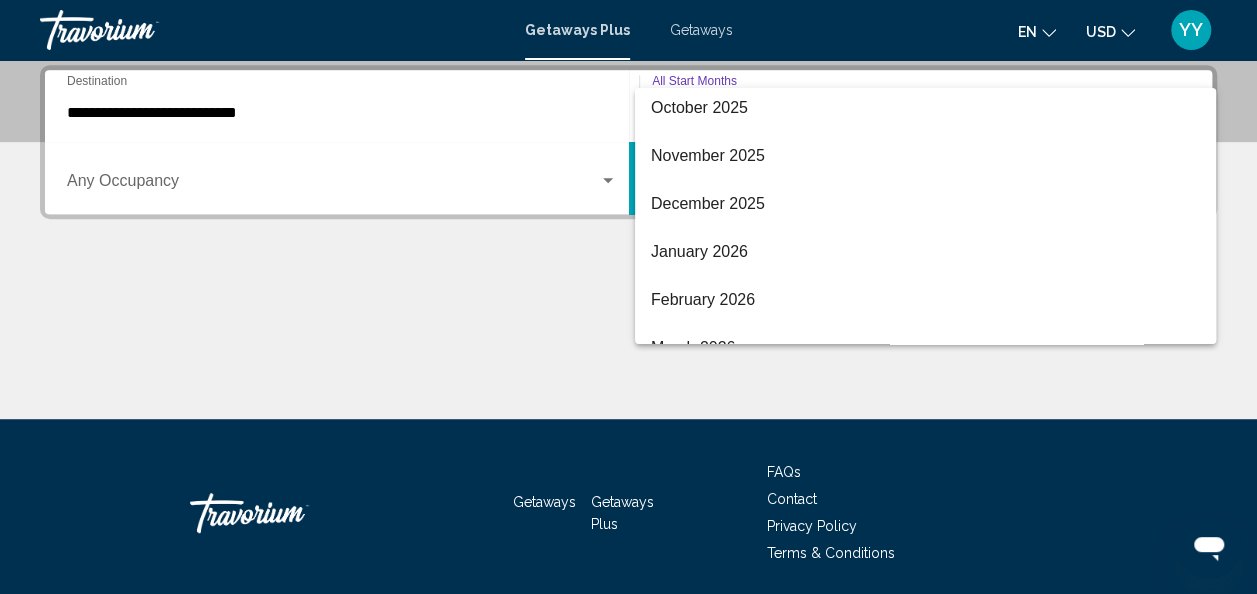 scroll, scrollTop: 154, scrollLeft: 0, axis: vertical 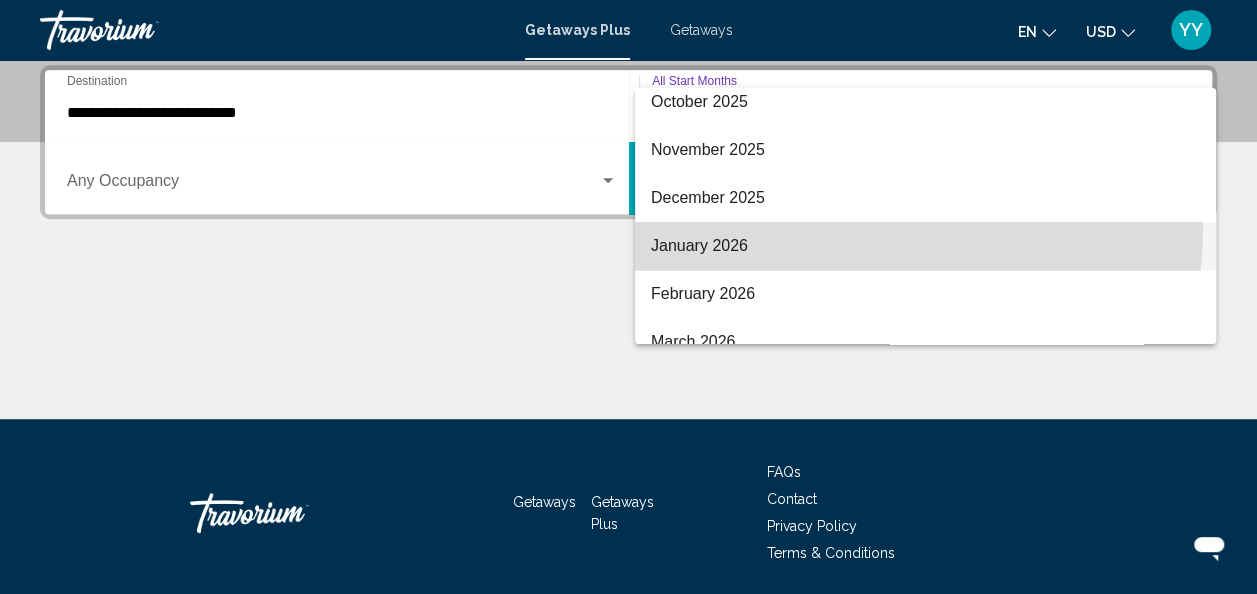 click on "January 2026" at bounding box center [925, 246] 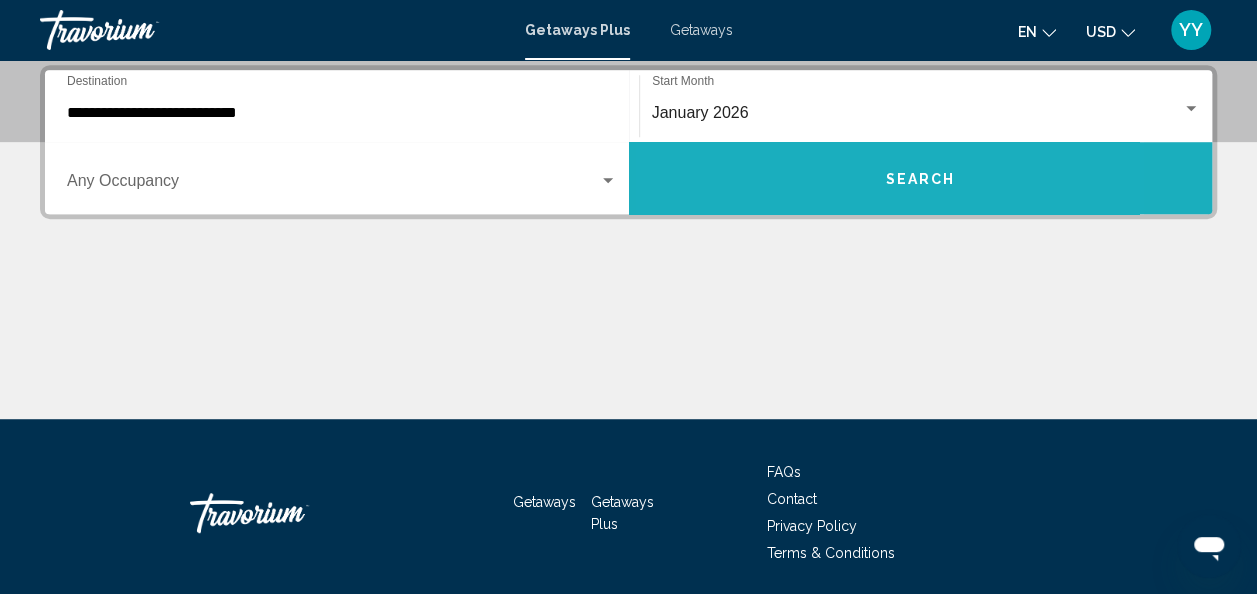 click on "Search" at bounding box center (921, 178) 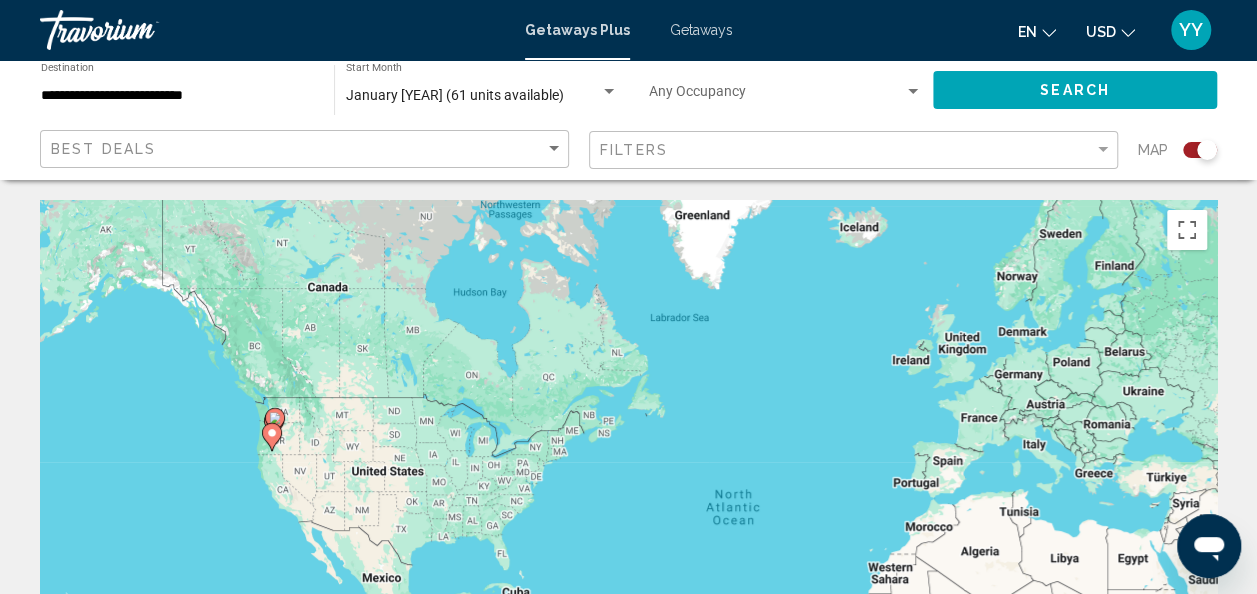 drag, startPoint x: 645, startPoint y: 331, endPoint x: 814, endPoint y: 366, distance: 172.58621 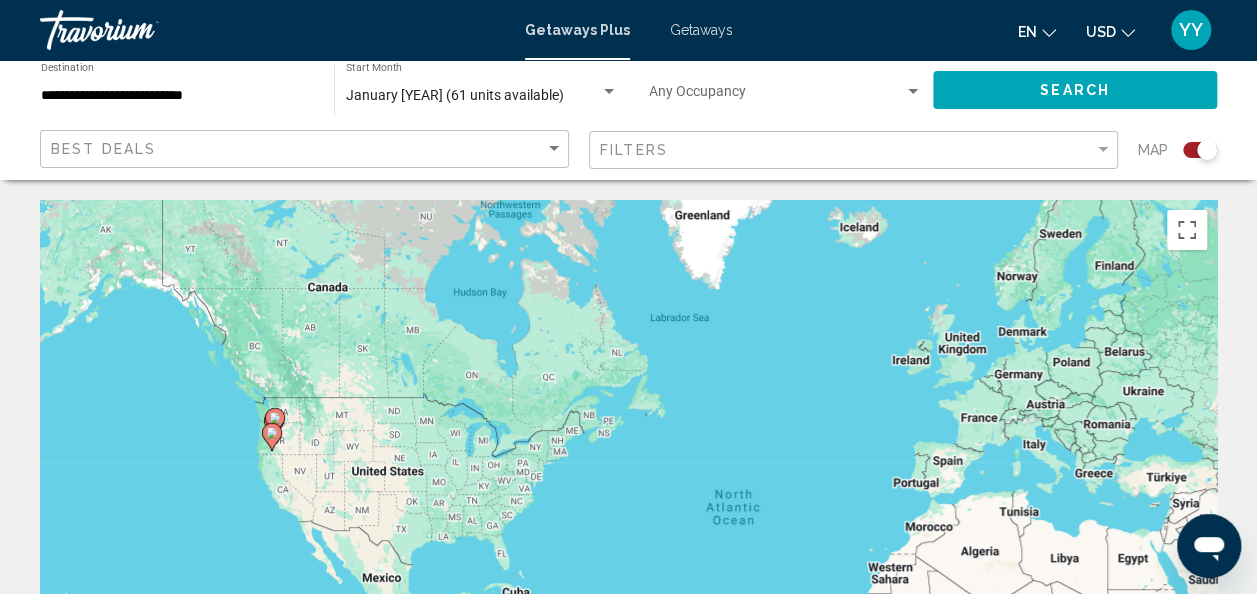 click on "To activate drag with keyboard, press Alt + Enter. Once in keyboard drag state, use the arrow keys to move the marker. To complete the drag, press the Enter key. To cancel, press Escape." at bounding box center (628, 500) 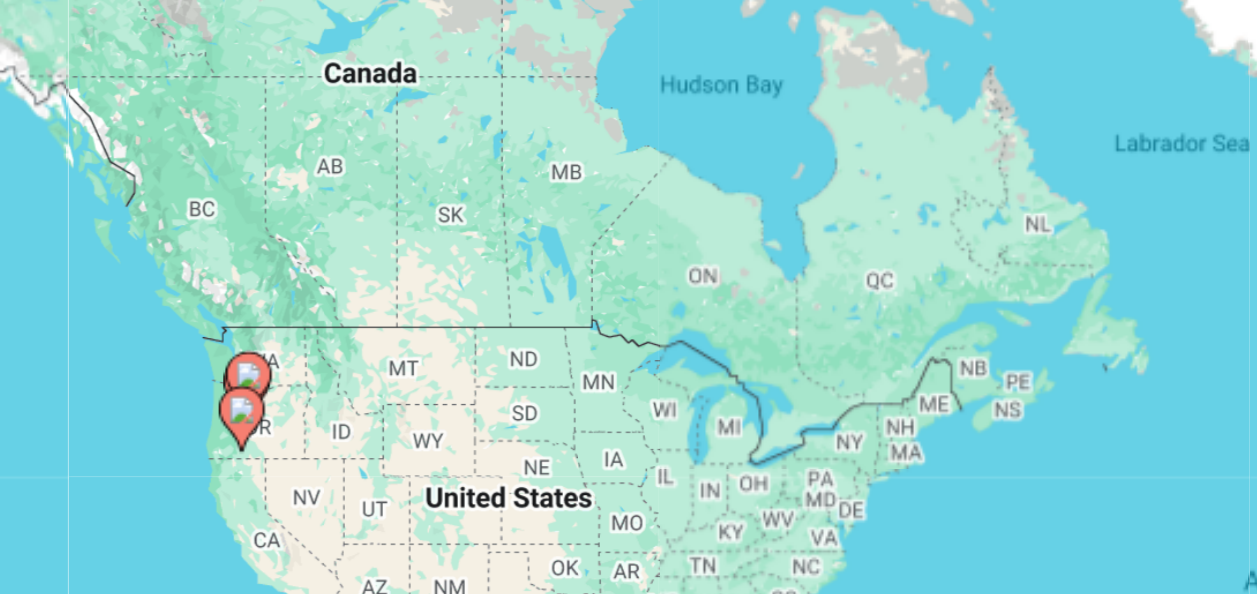 click 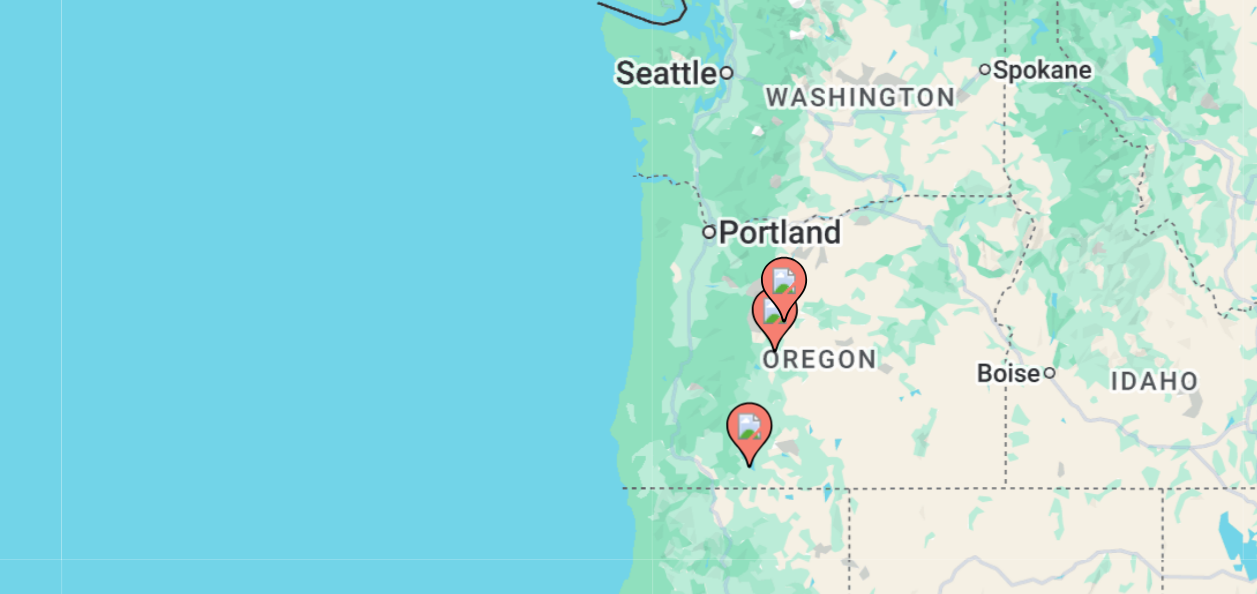 drag, startPoint x: 287, startPoint y: 412, endPoint x: 165, endPoint y: 302, distance: 164.26807 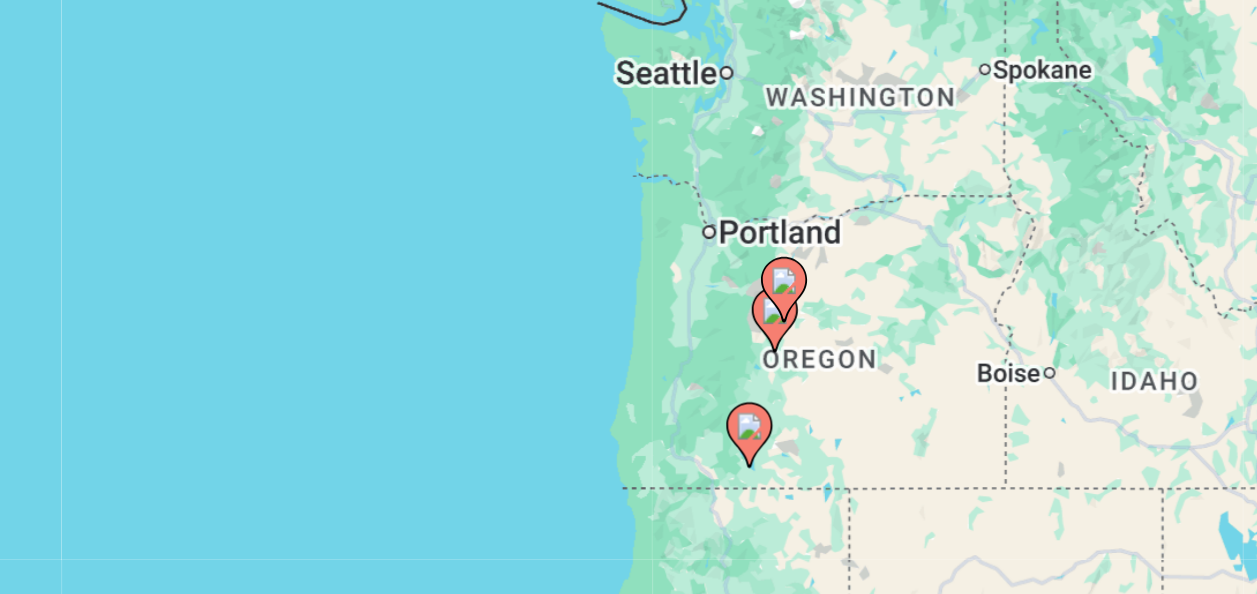 click 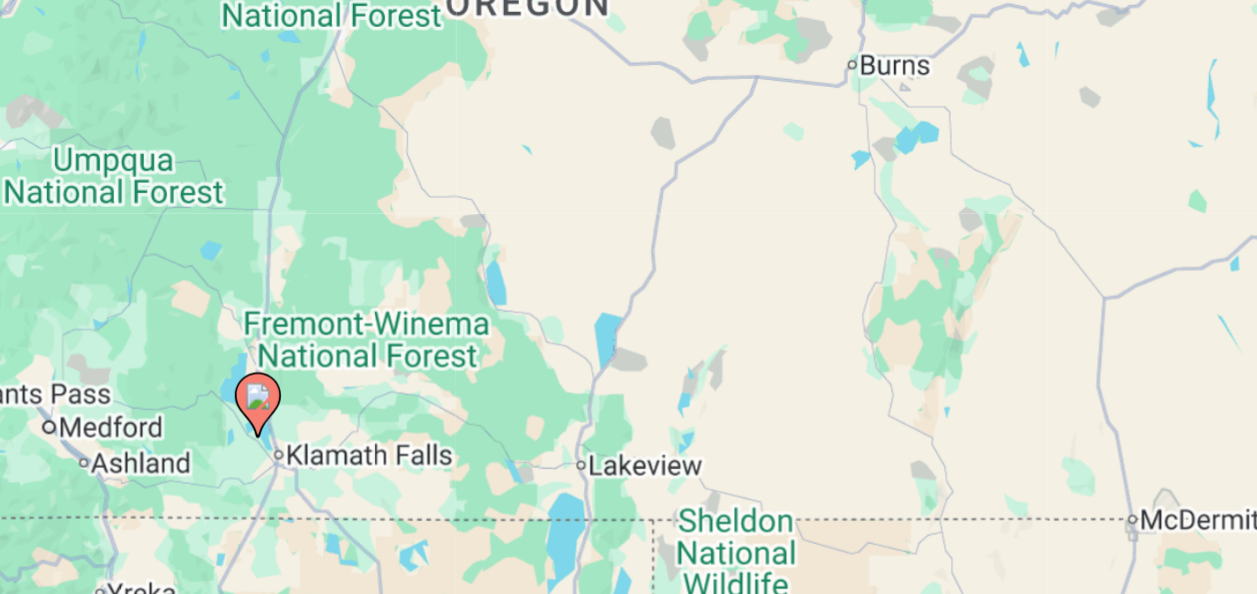 drag, startPoint x: 358, startPoint y: 343, endPoint x: 549, endPoint y: 466, distance: 227.17834 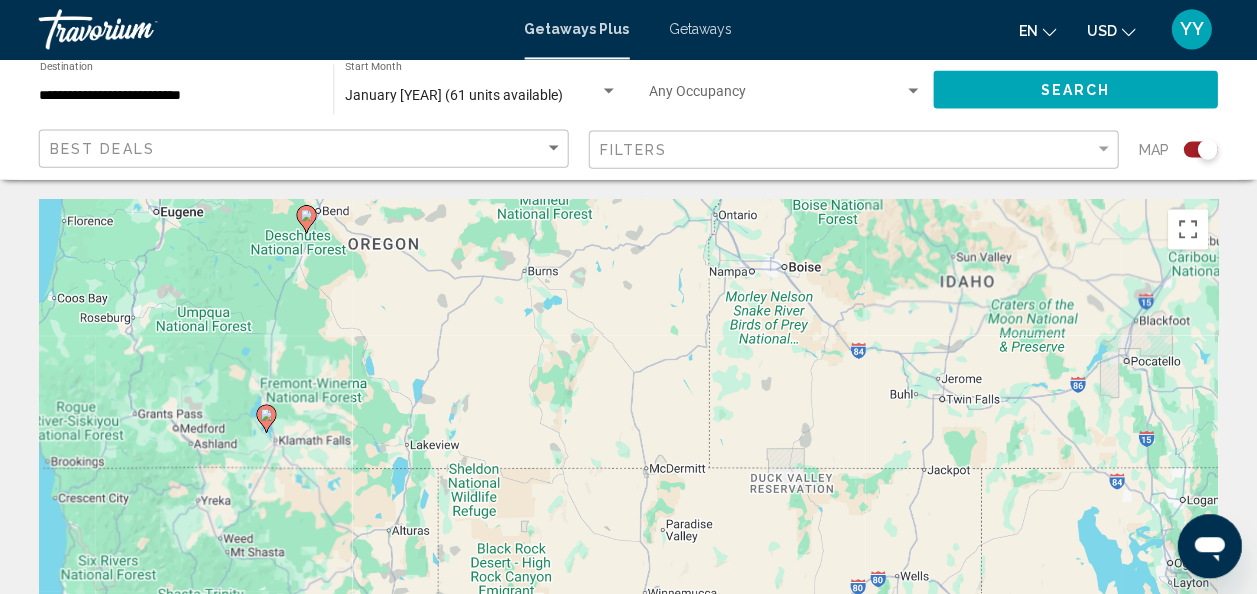 scroll, scrollTop: 0, scrollLeft: 0, axis: both 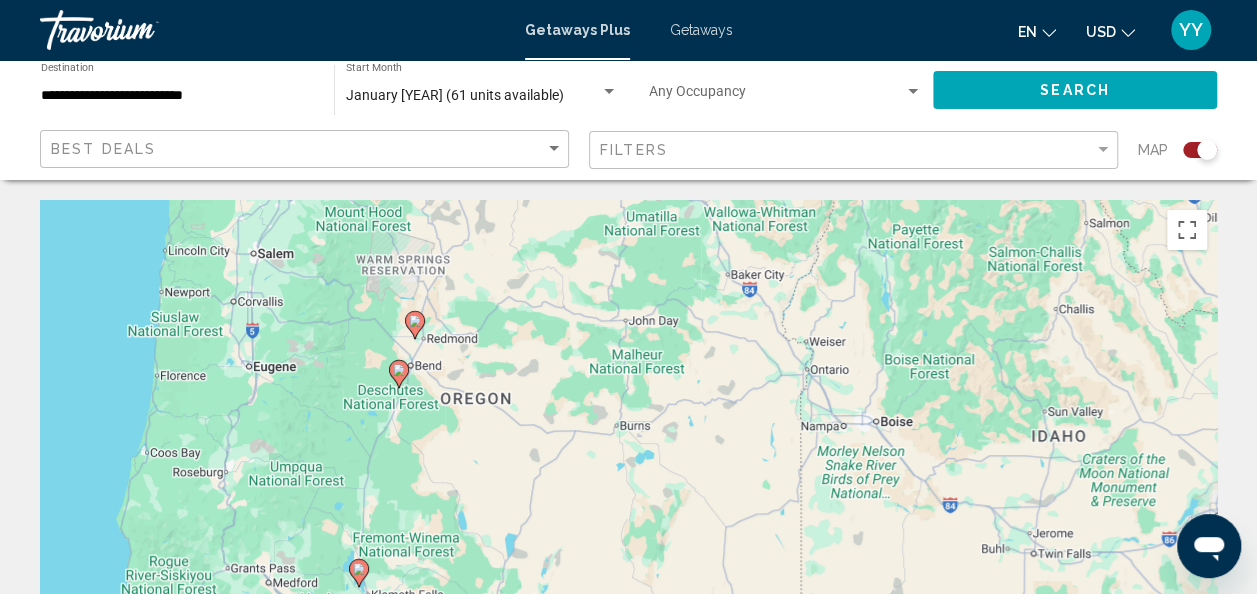 drag, startPoint x: 687, startPoint y: 280, endPoint x: 739, endPoint y: 424, distance: 153.10127 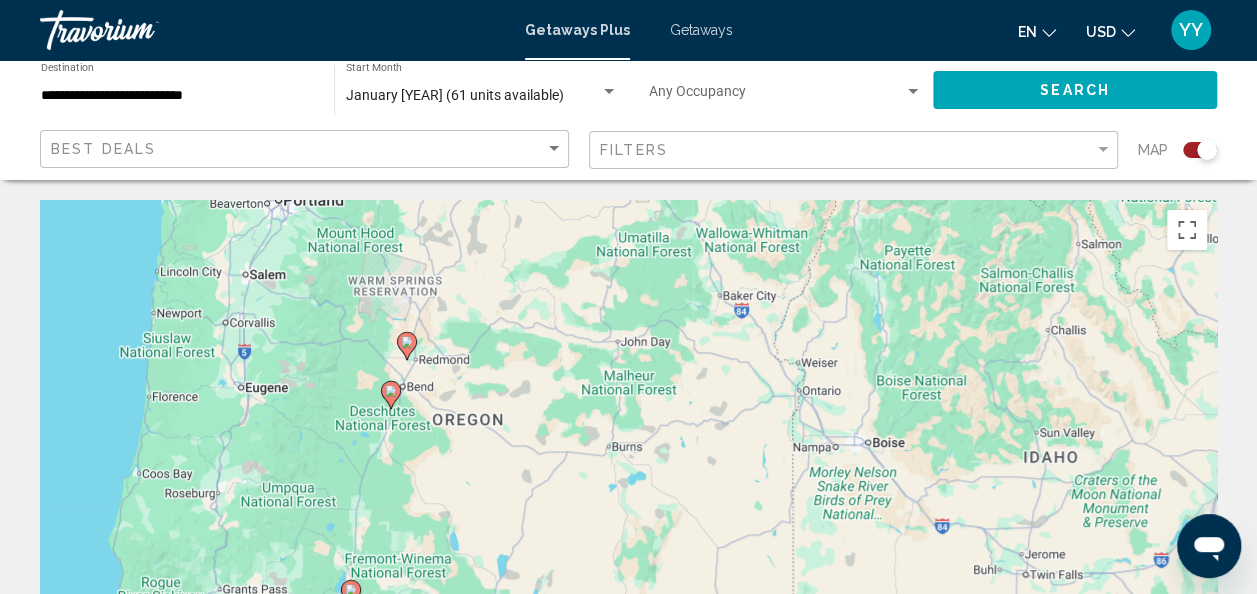 click 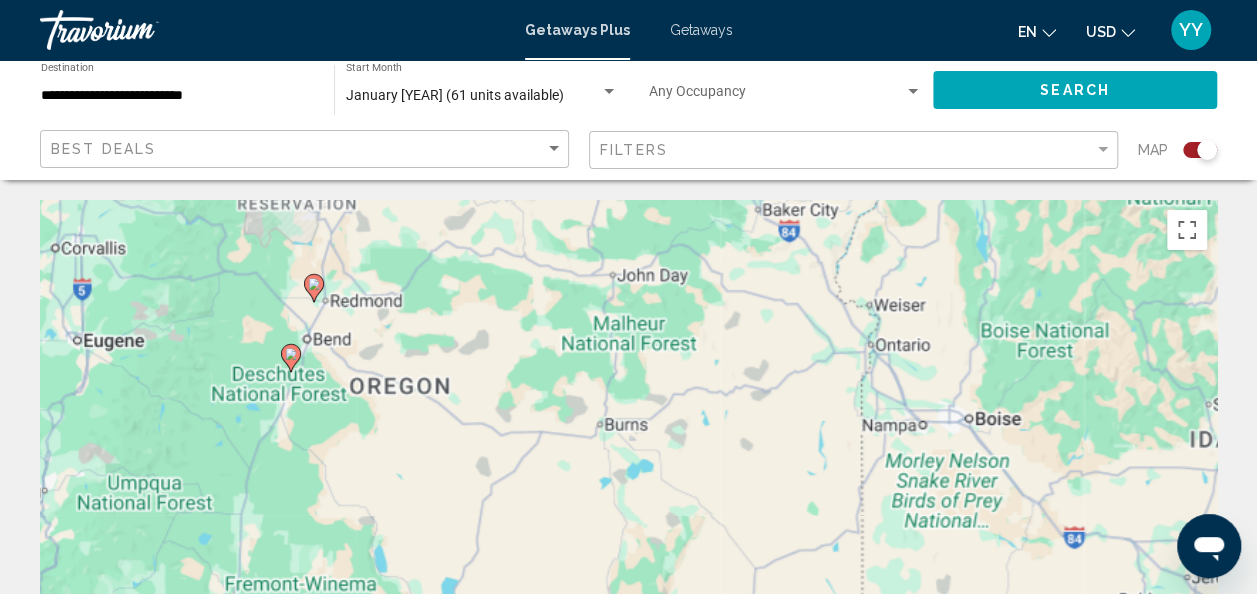 click on "To activate drag with keyboard, press Alt + Enter. Once in keyboard drag state, use the arrow keys to move the marker. To complete the drag, press the Enter key. To cancel, press Escape." at bounding box center (628, 500) 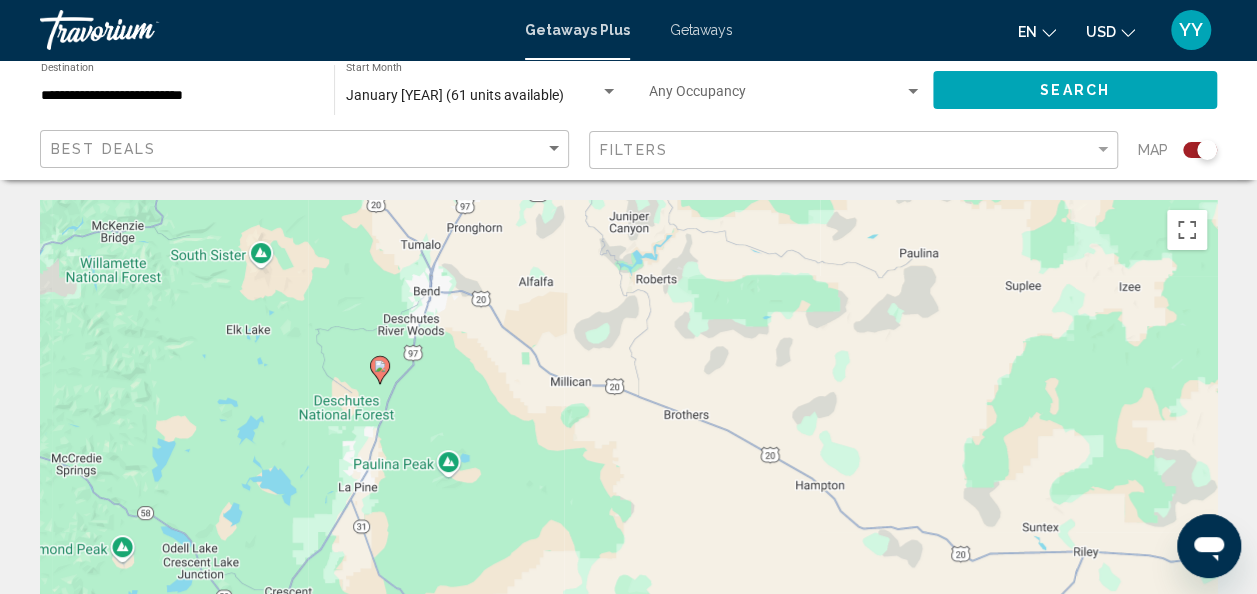 drag, startPoint x: 421, startPoint y: 344, endPoint x: 700, endPoint y: 296, distance: 283.0989 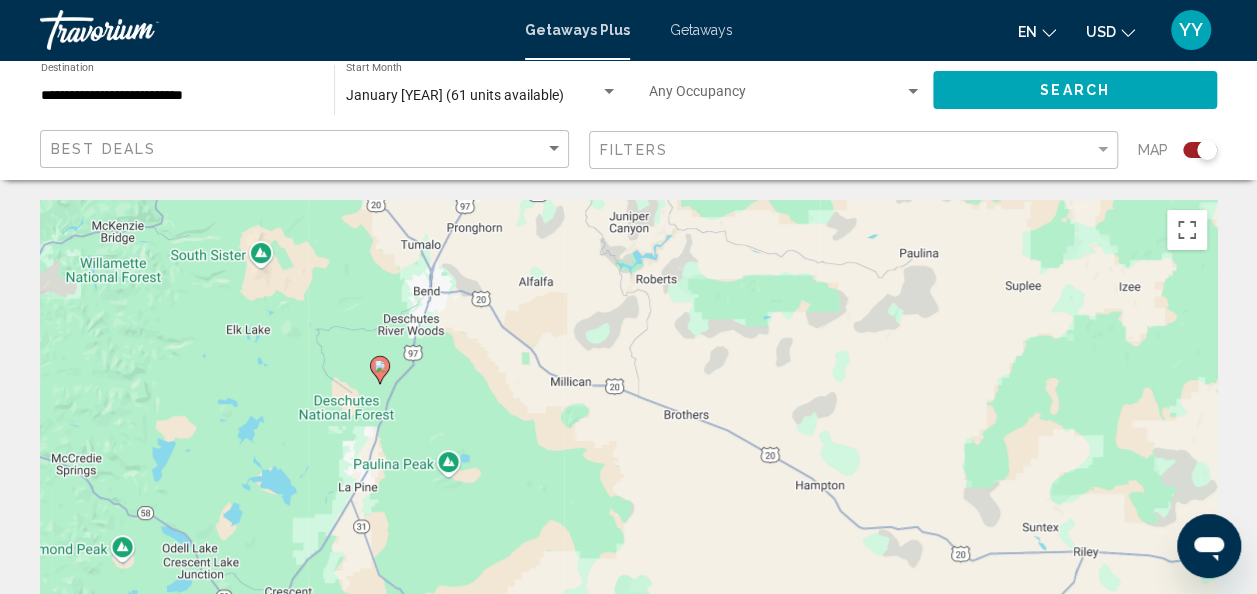 click 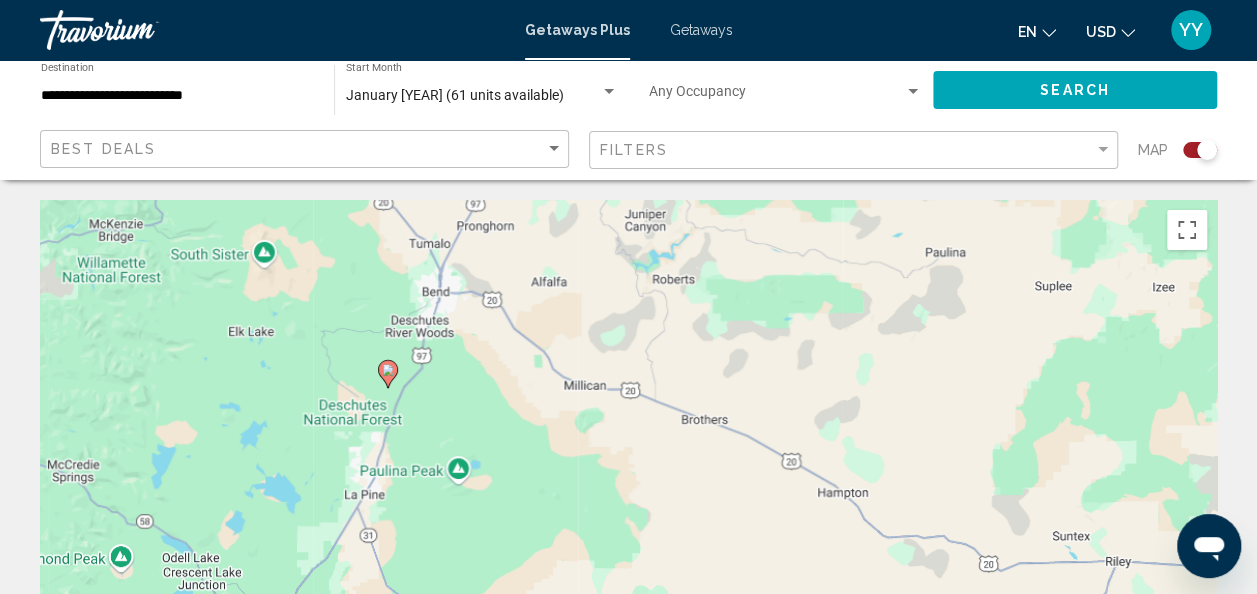 click on "To activate drag with keyboard, press Alt + Enter. Once in keyboard drag state, use the arrow keys to move the marker. To complete the drag, press the Enter key. To cancel, press Escape." at bounding box center (628, 500) 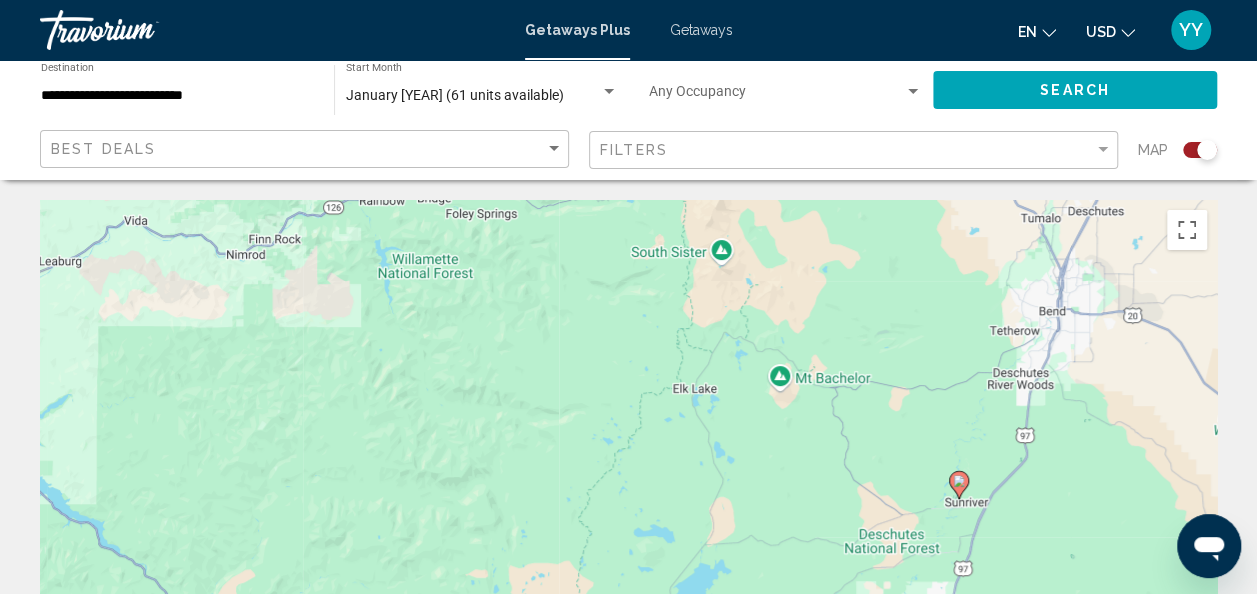 drag, startPoint x: 690, startPoint y: 398, endPoint x: 1160, endPoint y: 424, distance: 470.7186 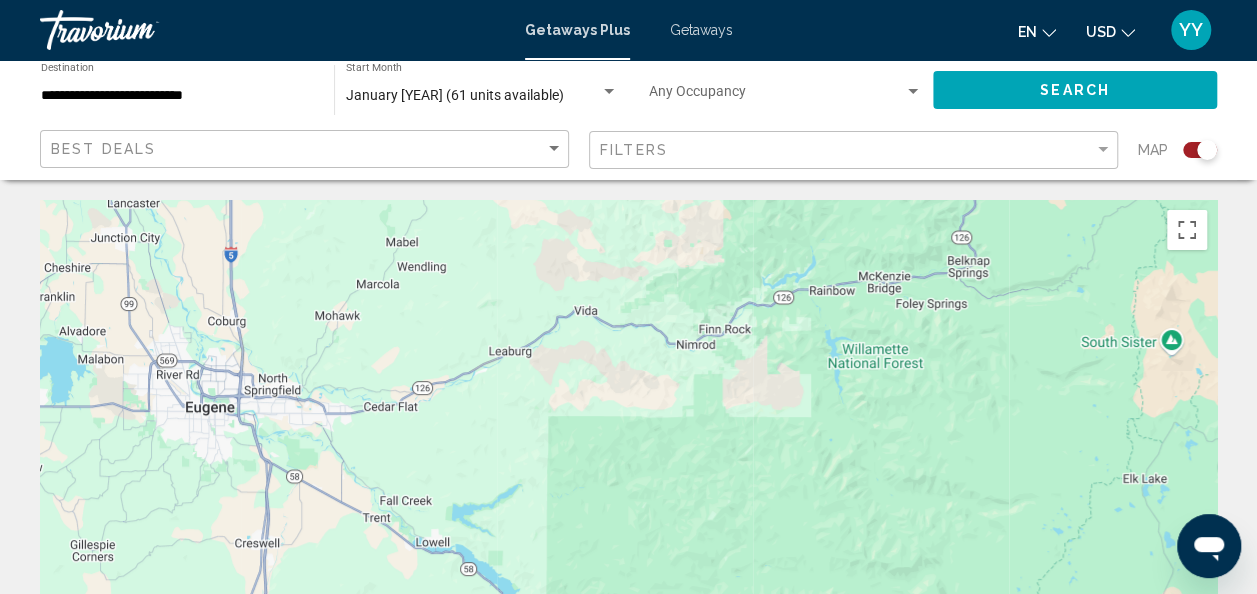drag, startPoint x: 770, startPoint y: 334, endPoint x: 1222, endPoint y: 424, distance: 460.87308 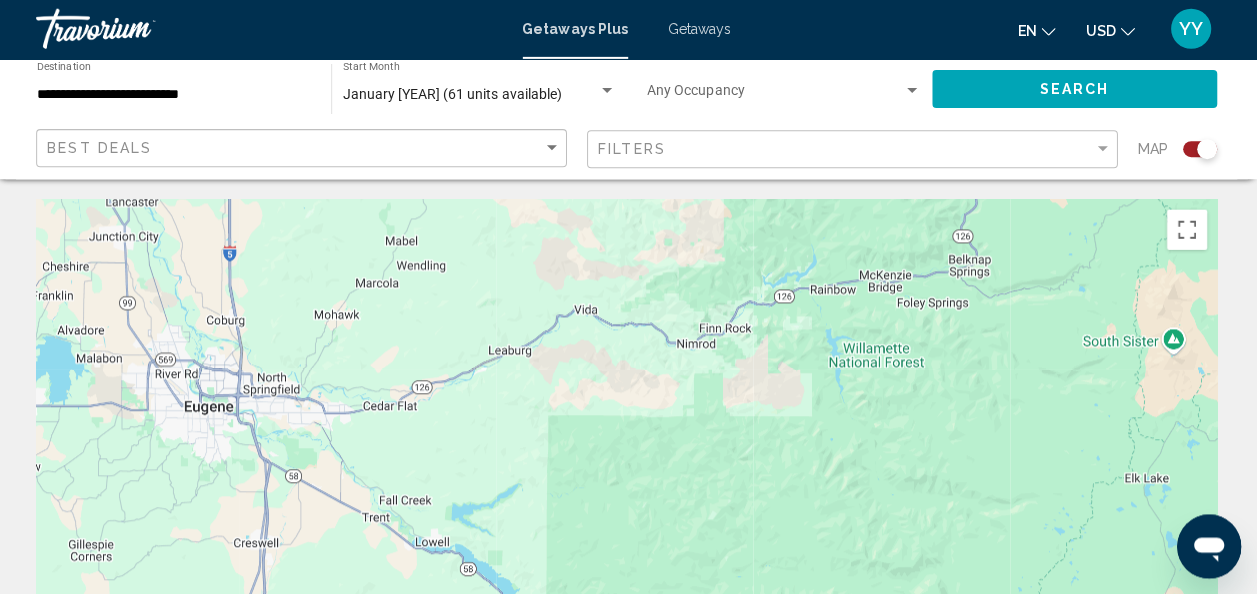 scroll, scrollTop: 0, scrollLeft: 0, axis: both 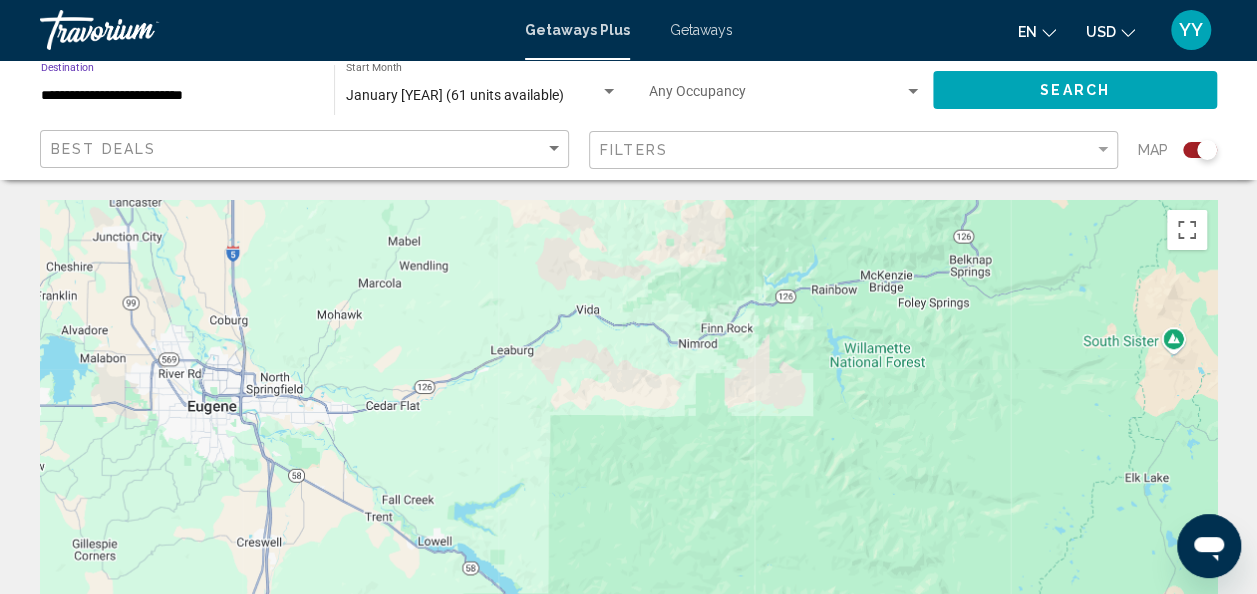 drag, startPoint x: 219, startPoint y: 97, endPoint x: 256, endPoint y: 97, distance: 37 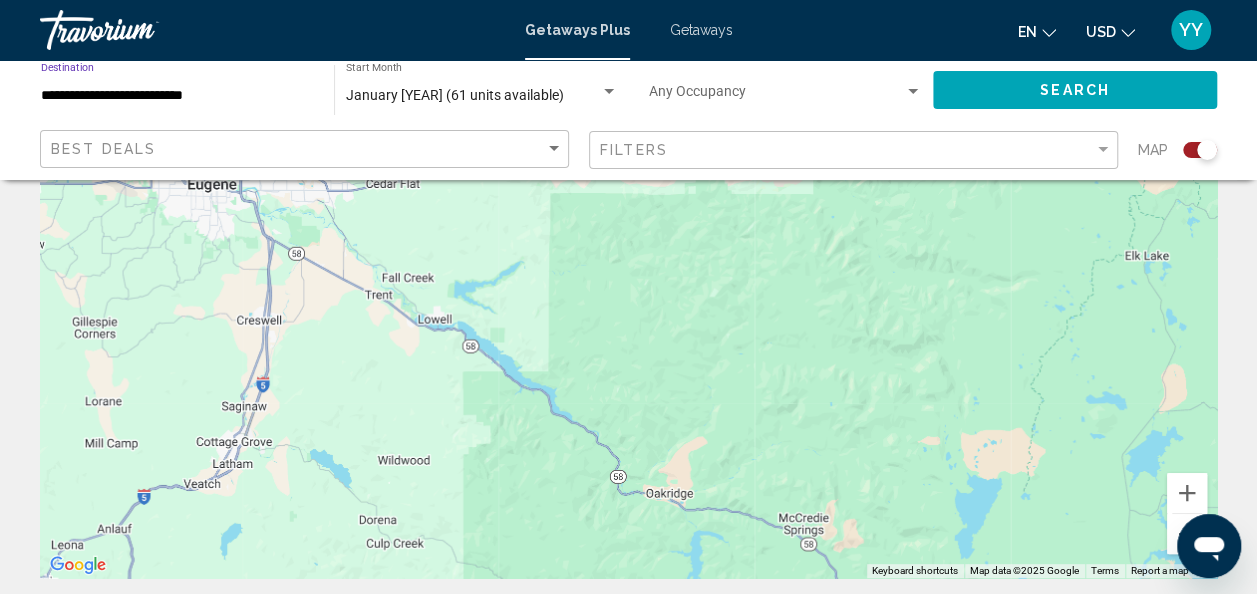 scroll, scrollTop: 0, scrollLeft: 0, axis: both 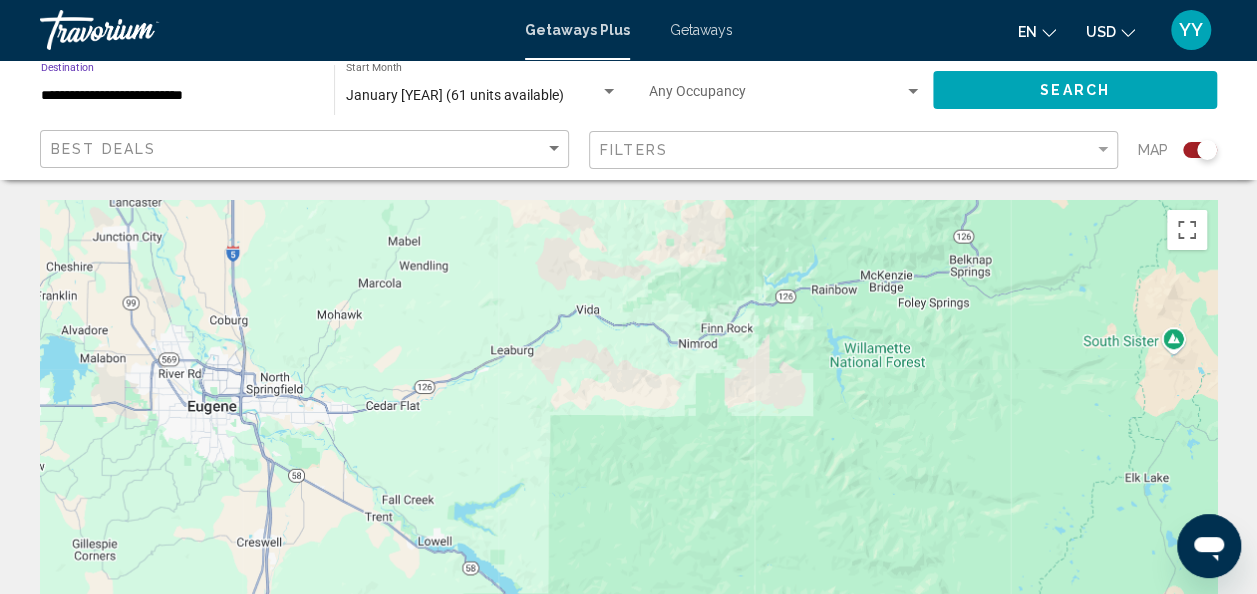 click on "Getaways" at bounding box center (701, 30) 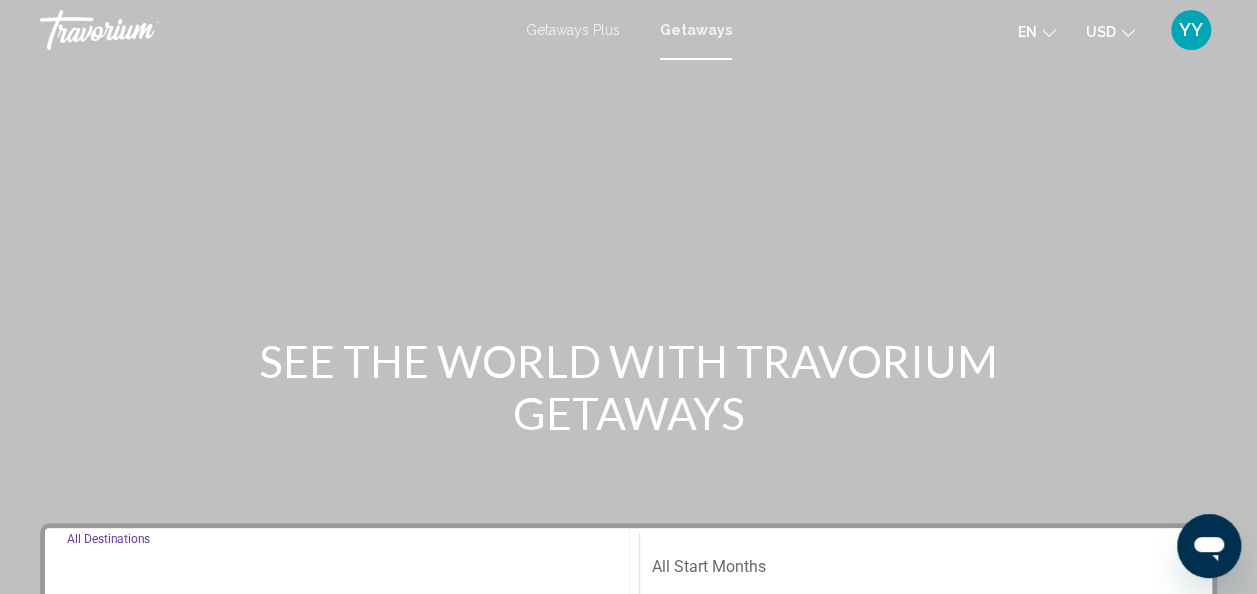 click on "Destination All Destinations" at bounding box center [342, 571] 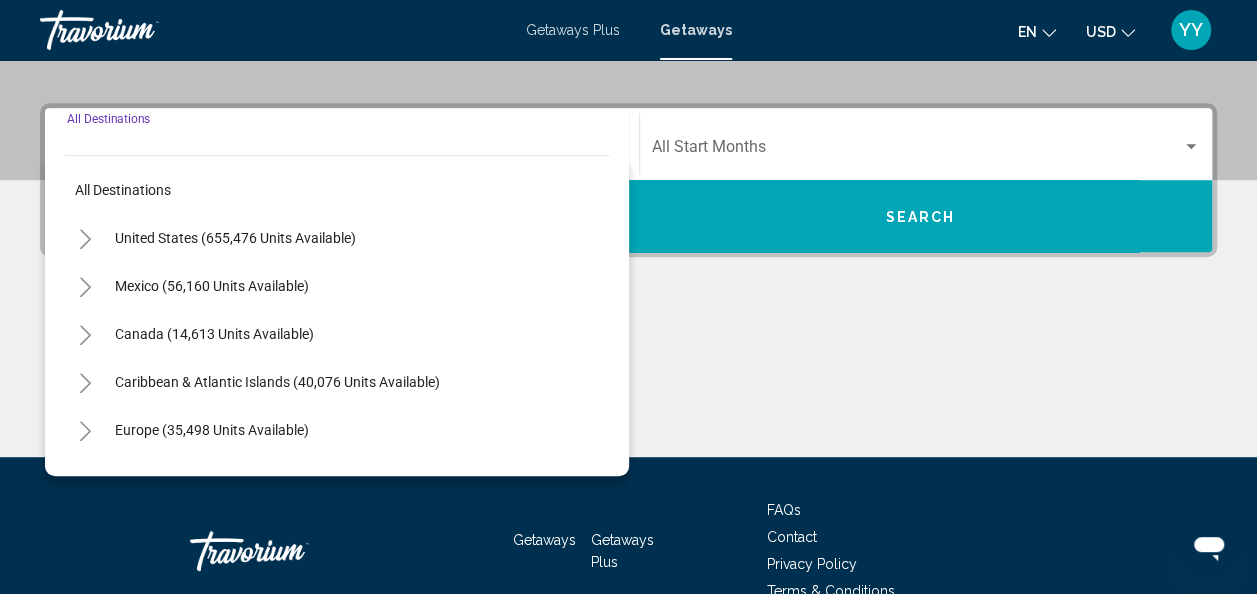 scroll, scrollTop: 458, scrollLeft: 0, axis: vertical 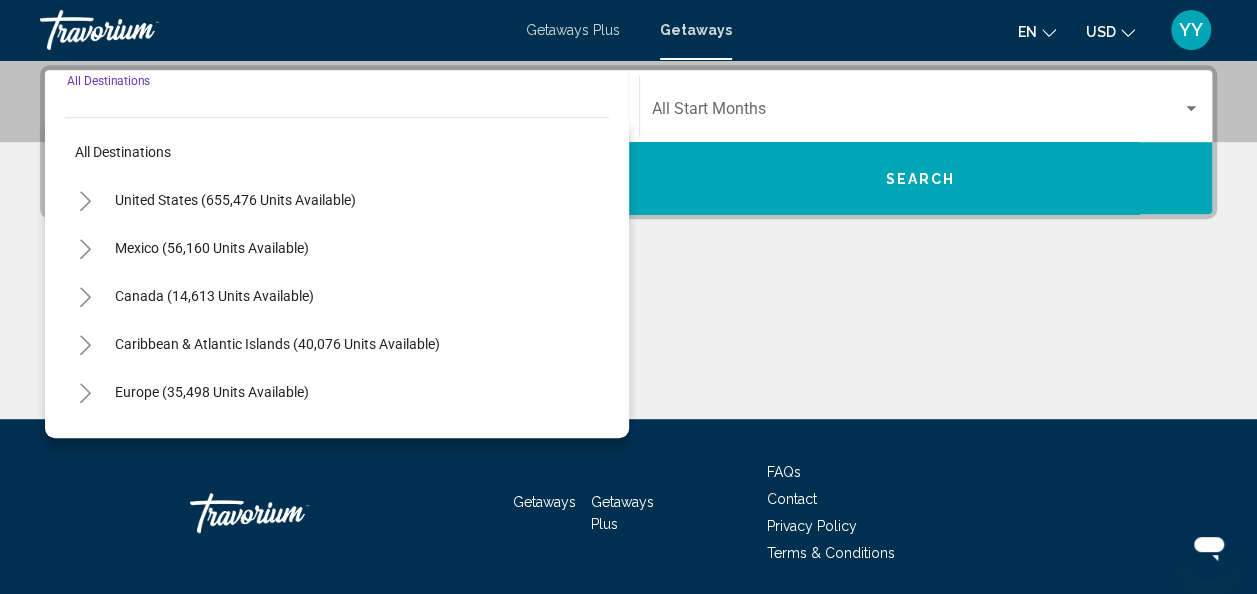 click 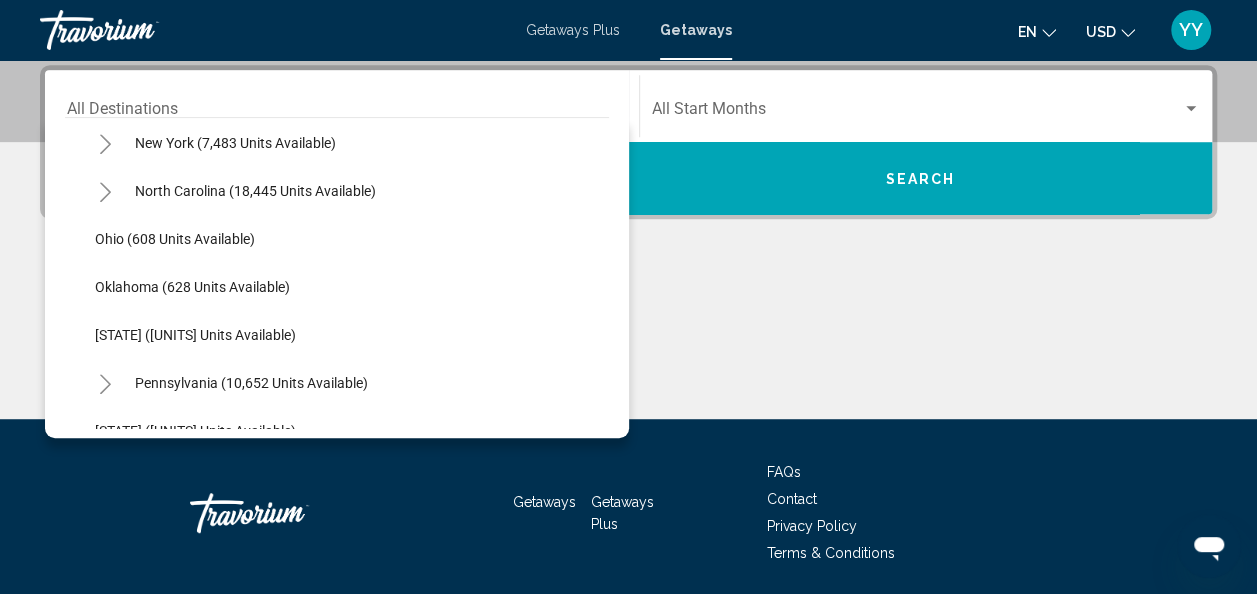 scroll, scrollTop: 1400, scrollLeft: 0, axis: vertical 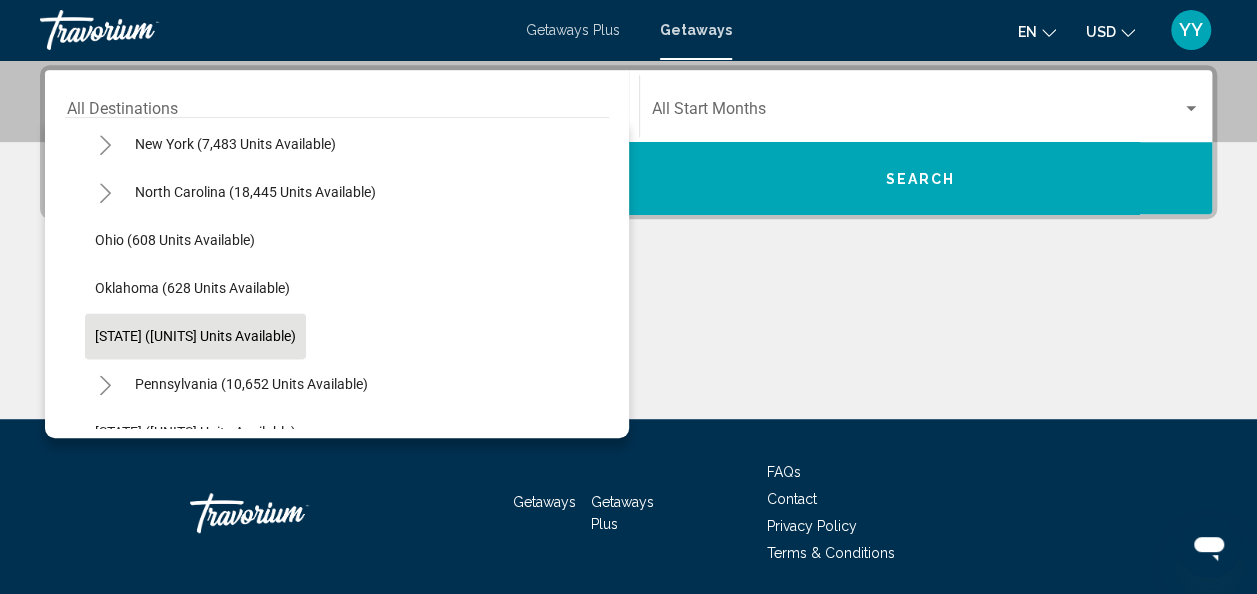 click on "[STATE] ([UNITS] units available)" 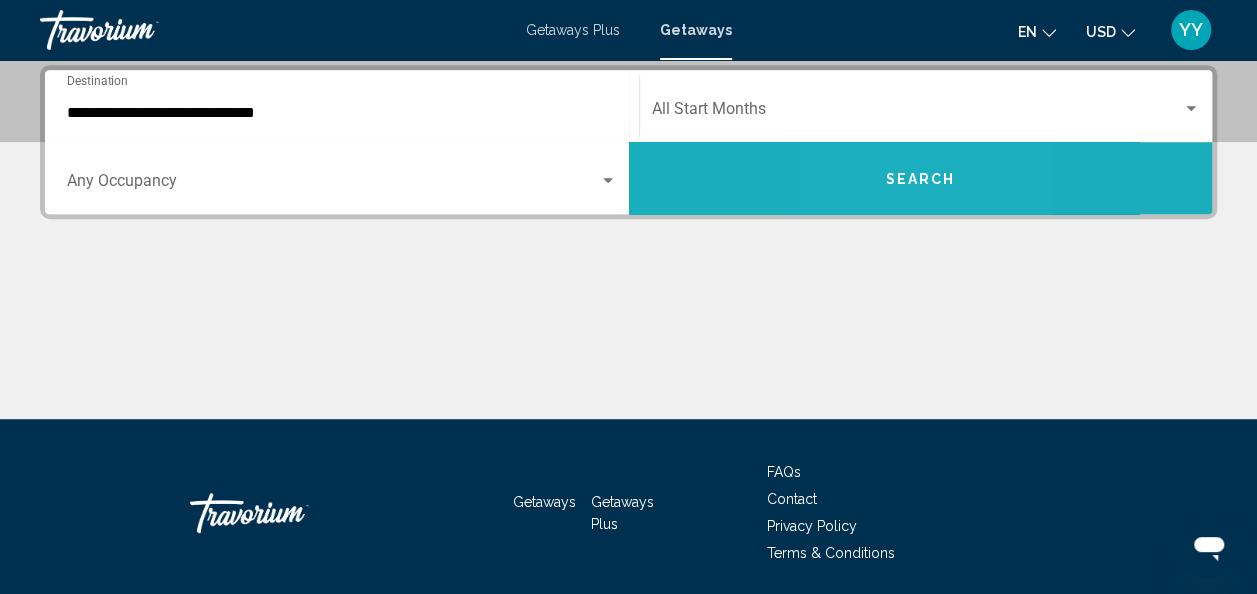 click on "Search" at bounding box center (921, 178) 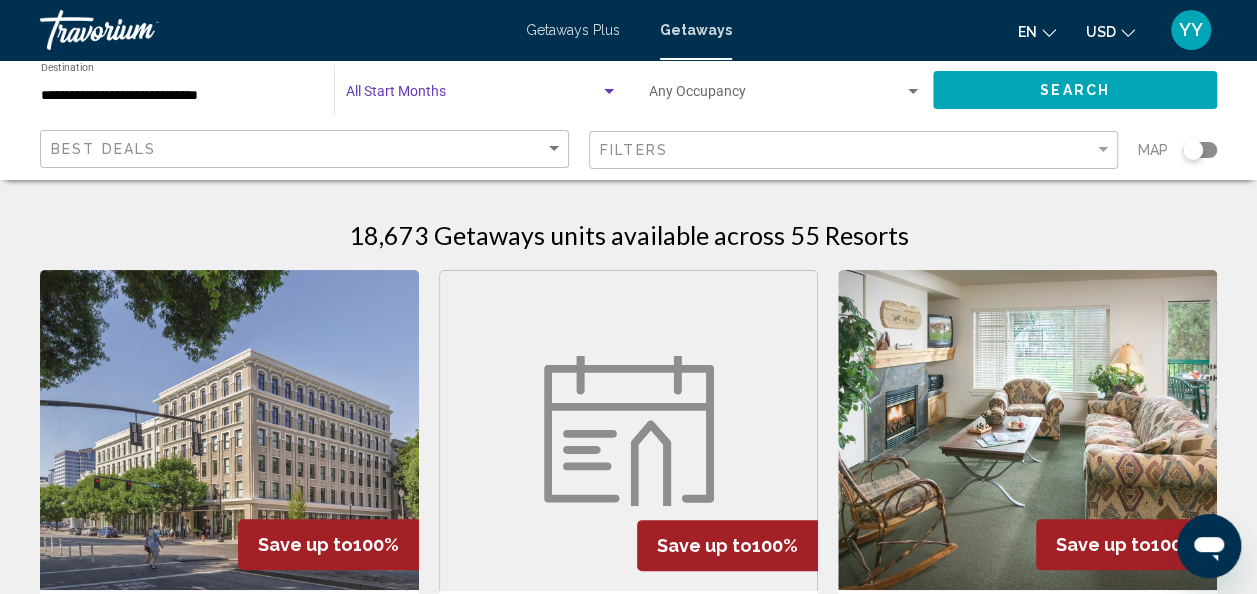 click at bounding box center (609, 91) 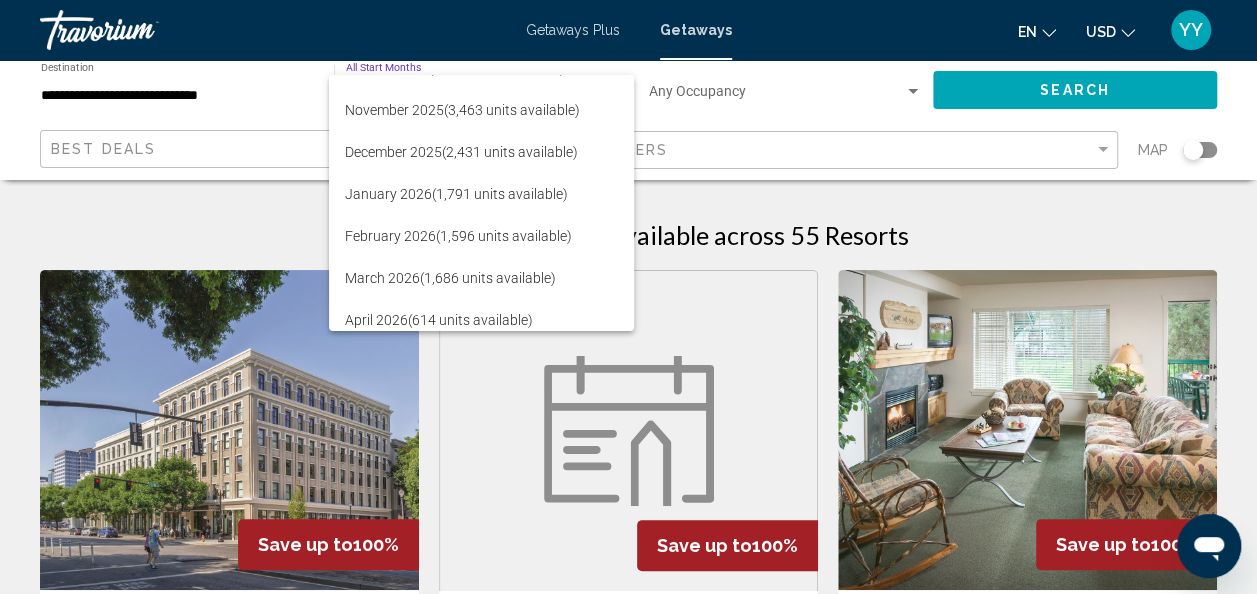scroll, scrollTop: 156, scrollLeft: 0, axis: vertical 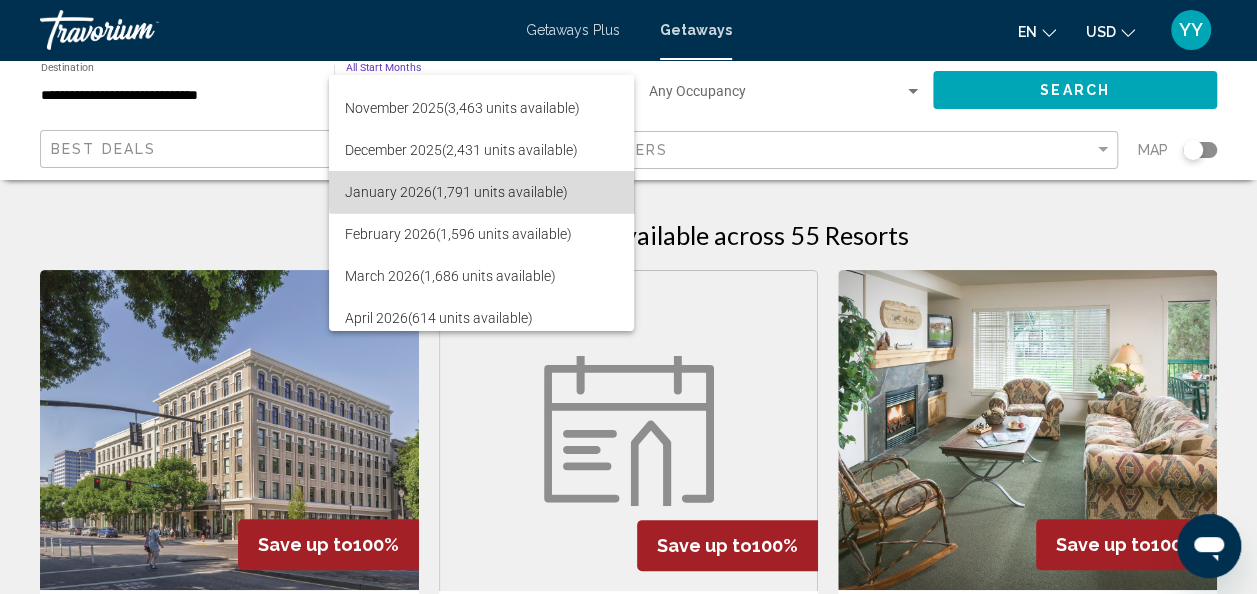 click on "[MONTH] [YEAR]  ([UNITS] units available)" at bounding box center [481, 192] 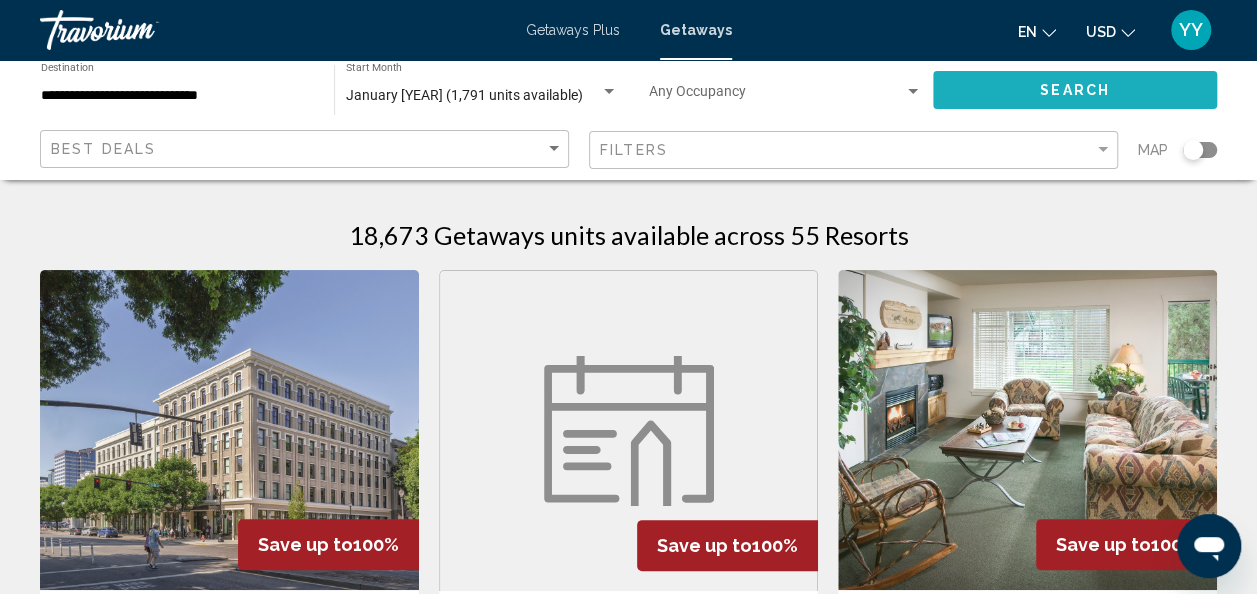 click on "Search" 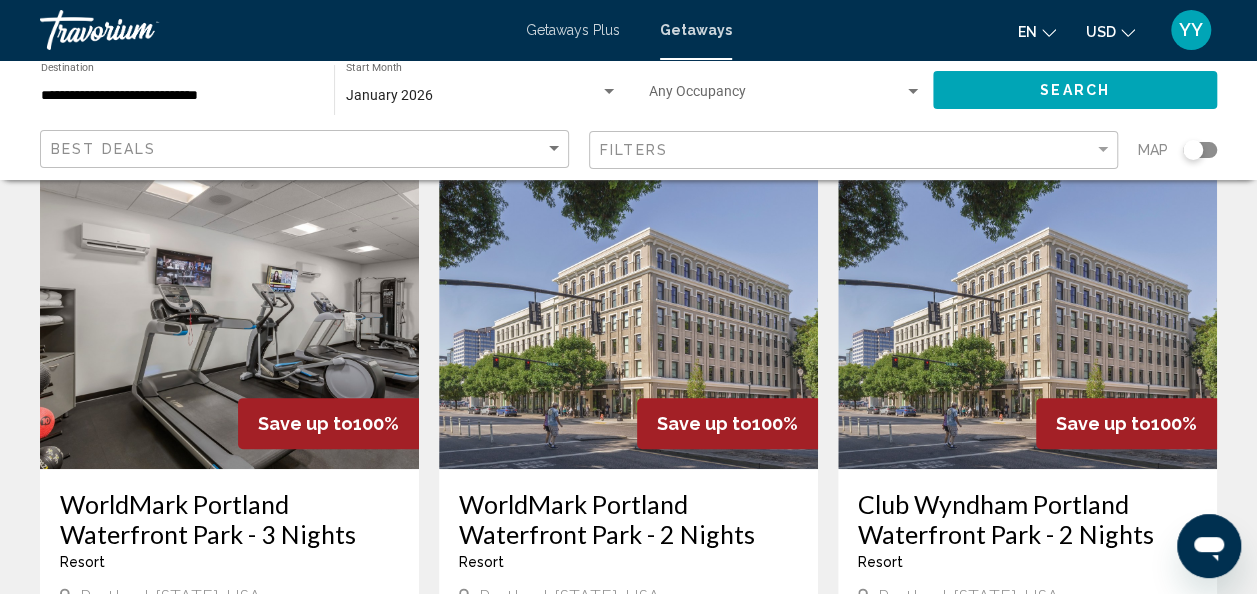 scroll, scrollTop: 120, scrollLeft: 0, axis: vertical 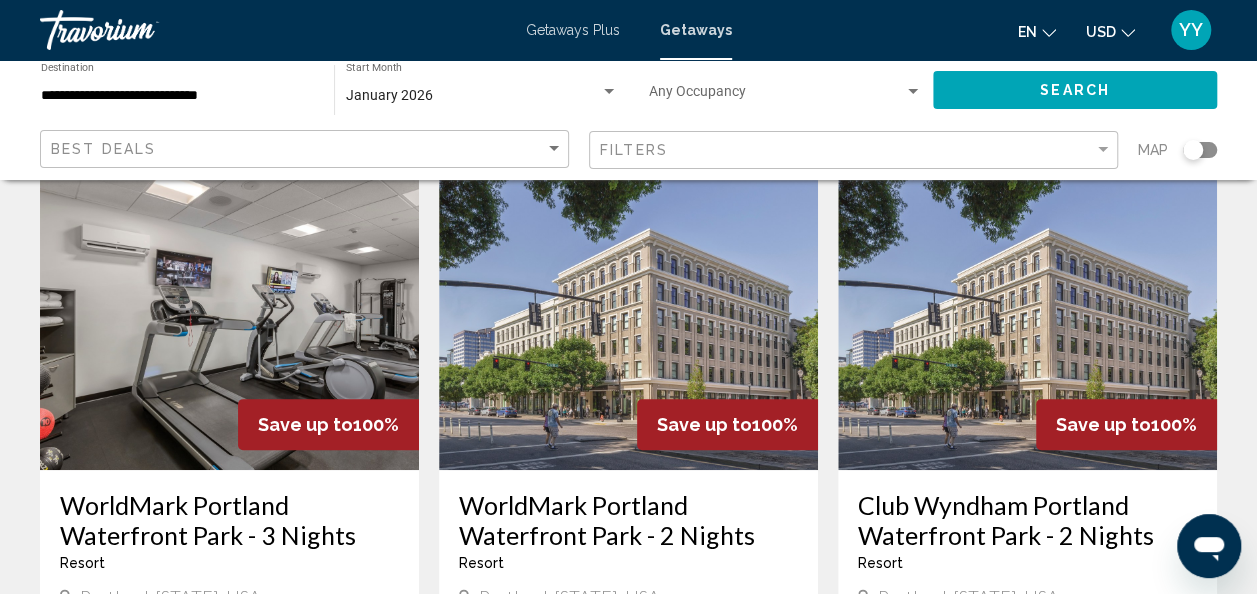 click on "Map" 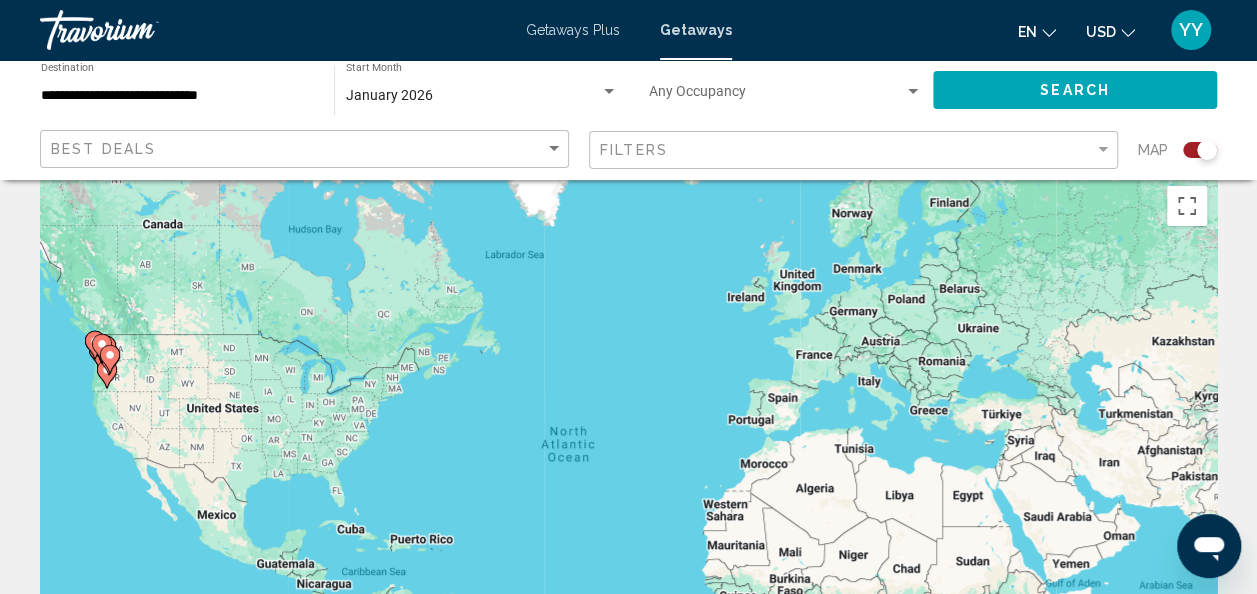 scroll, scrollTop: 23, scrollLeft: 0, axis: vertical 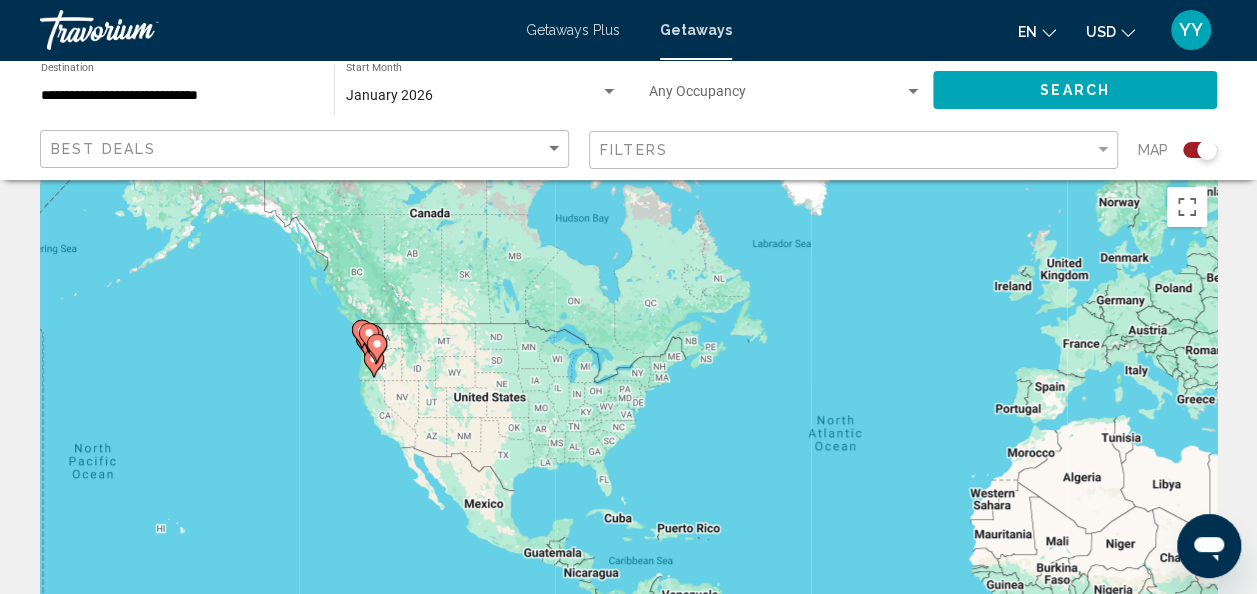 drag, startPoint x: 301, startPoint y: 318, endPoint x: 570, endPoint y: 306, distance: 269.26752 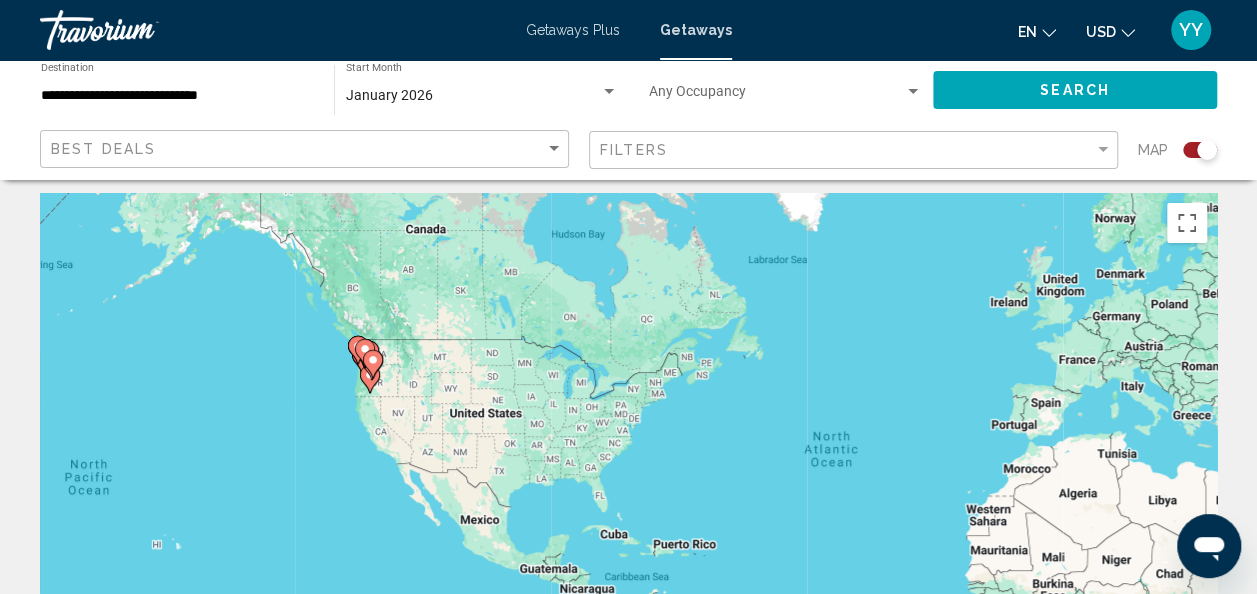 scroll, scrollTop: 0, scrollLeft: 0, axis: both 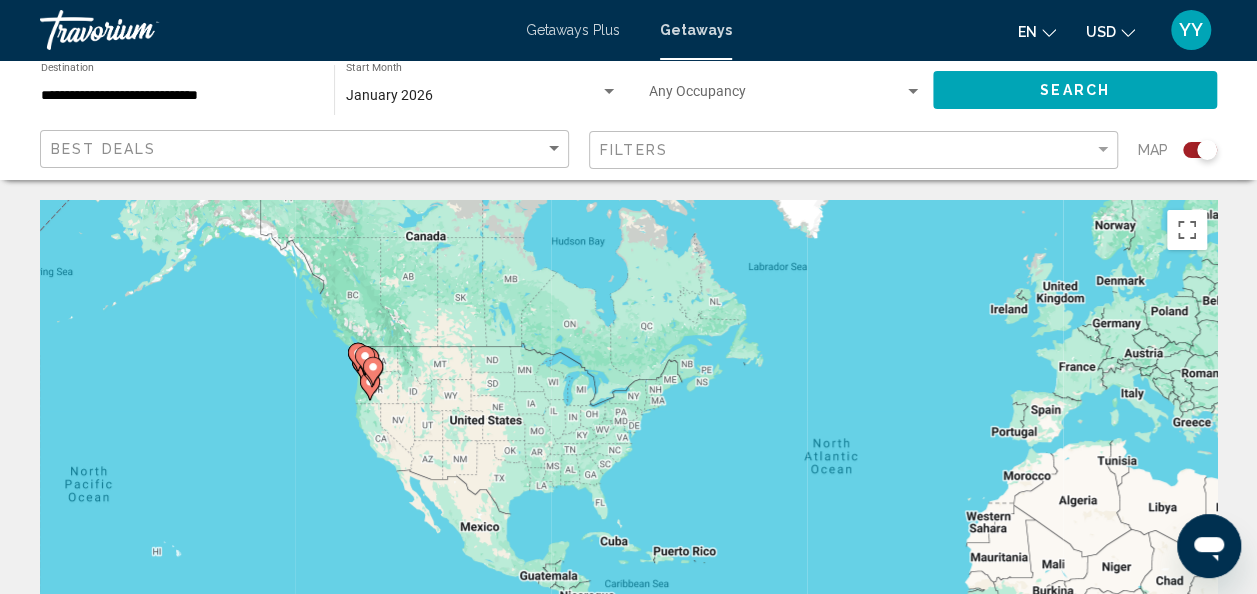 click on "**********" 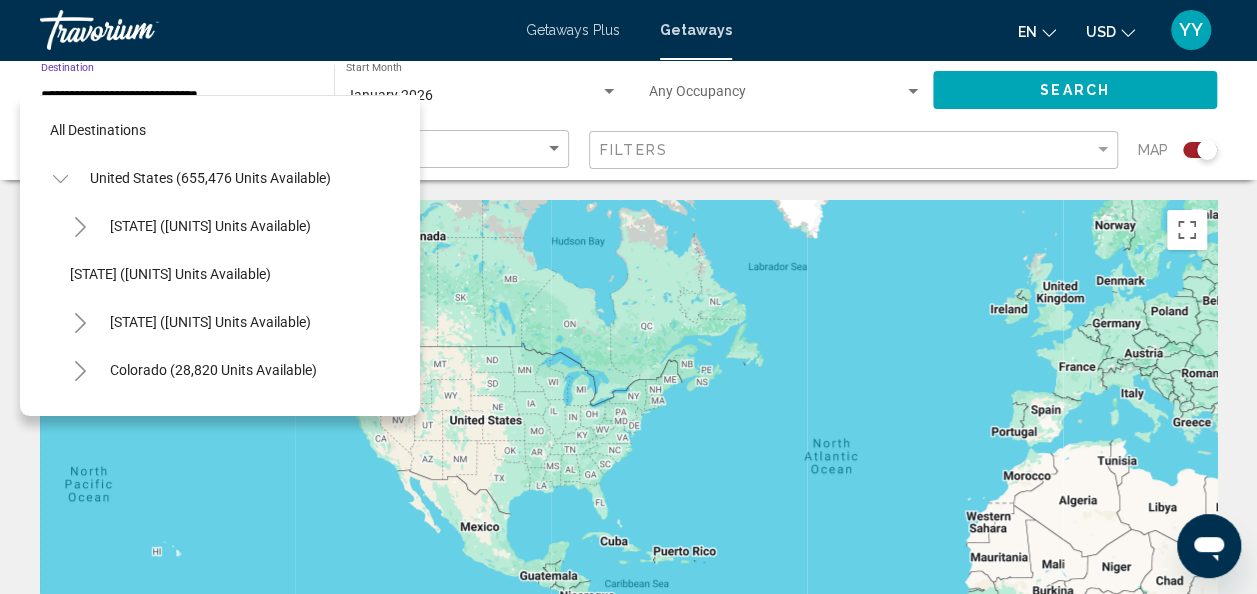 scroll, scrollTop: 1470, scrollLeft: 0, axis: vertical 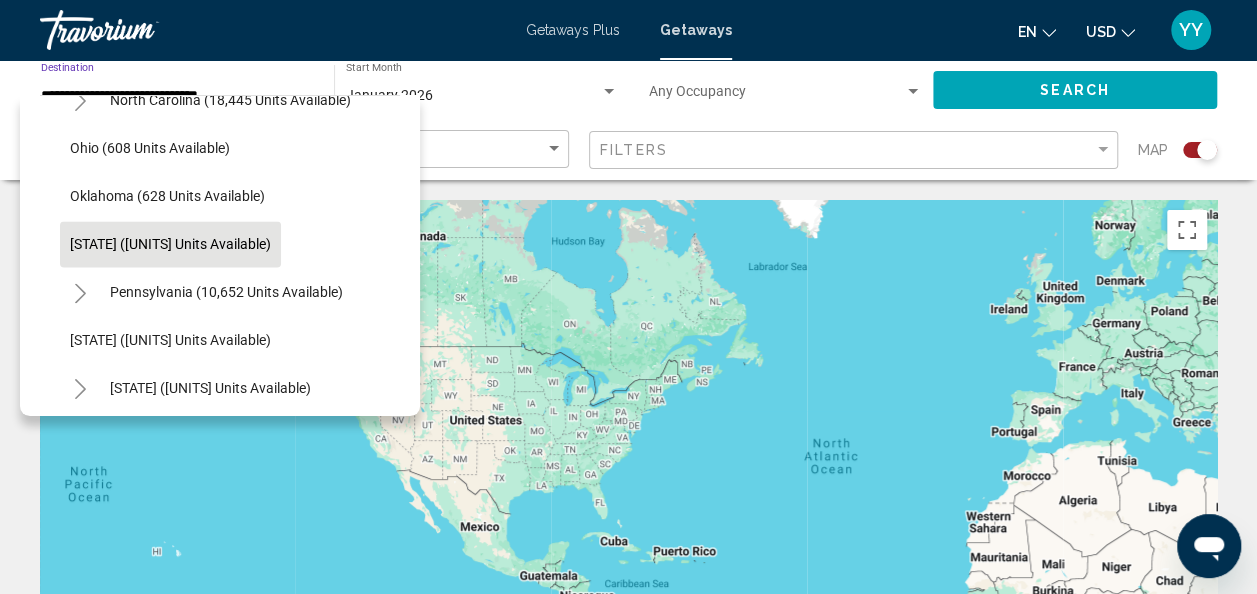 click on "January 2026" at bounding box center [473, 96] 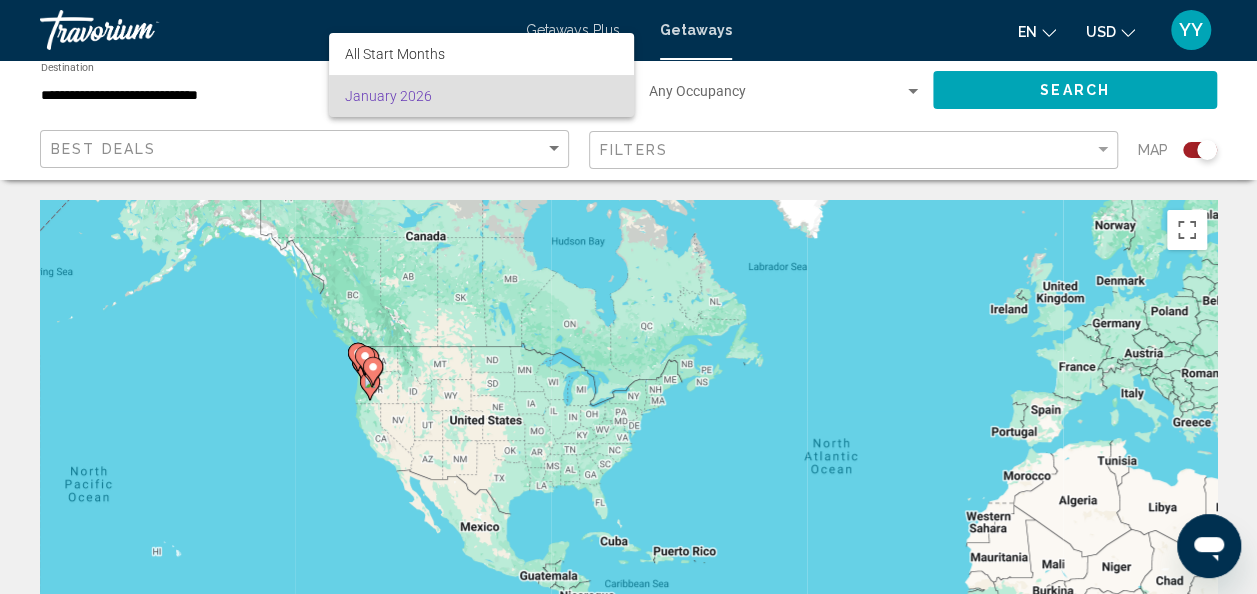 click at bounding box center (628, 297) 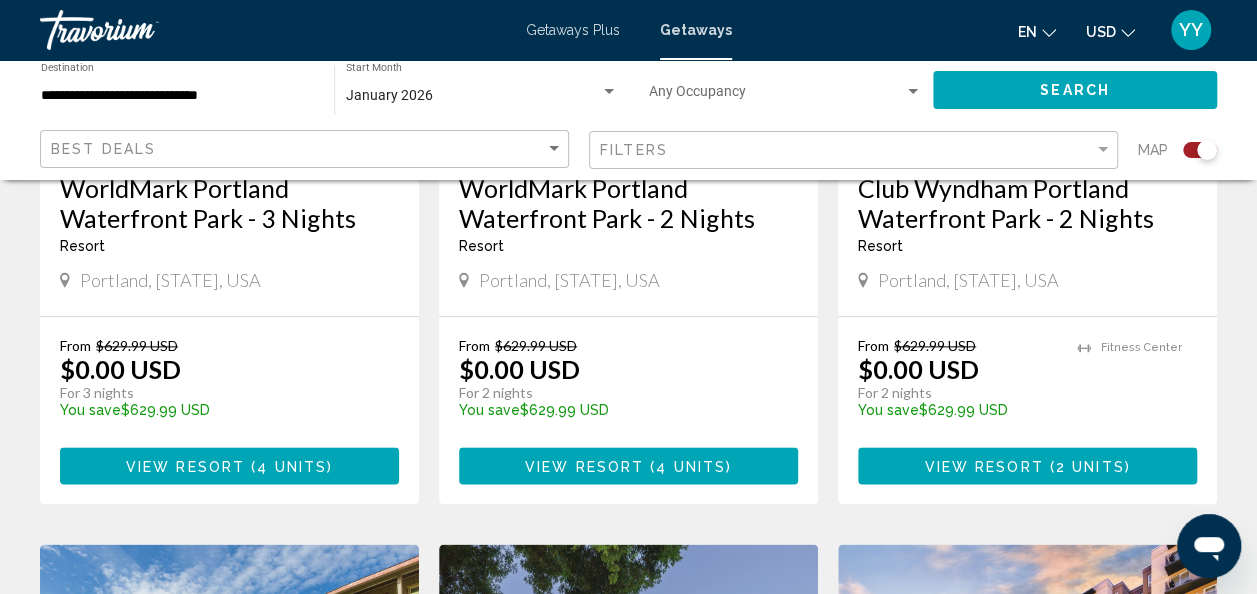 scroll, scrollTop: 1056, scrollLeft: 0, axis: vertical 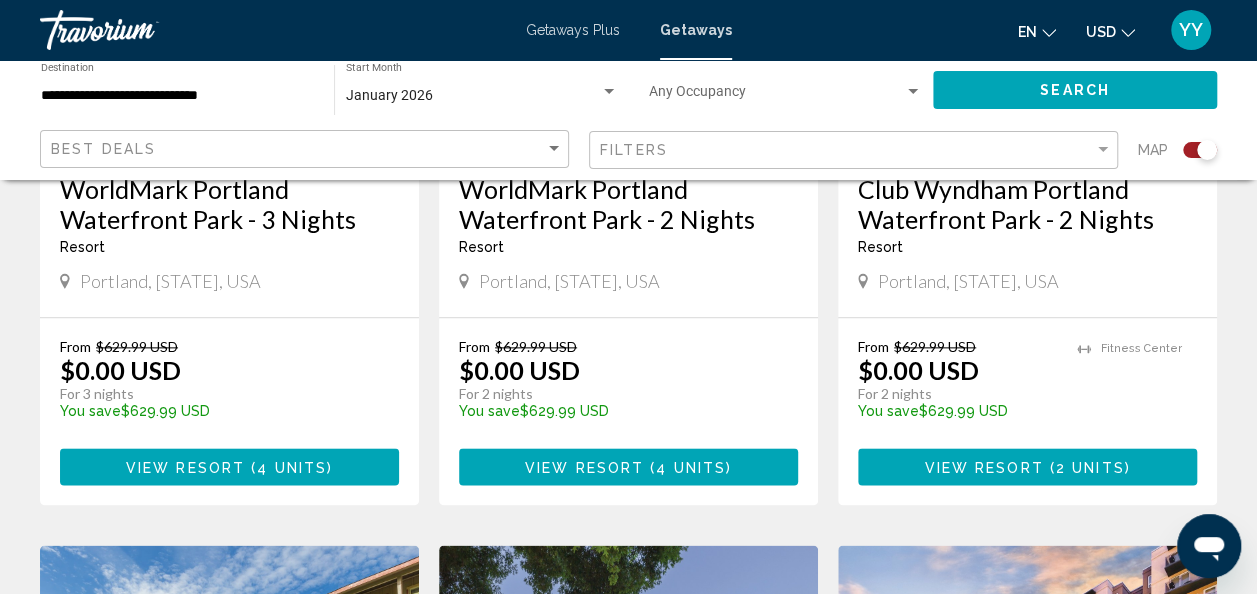 click at bounding box center (609, 92) 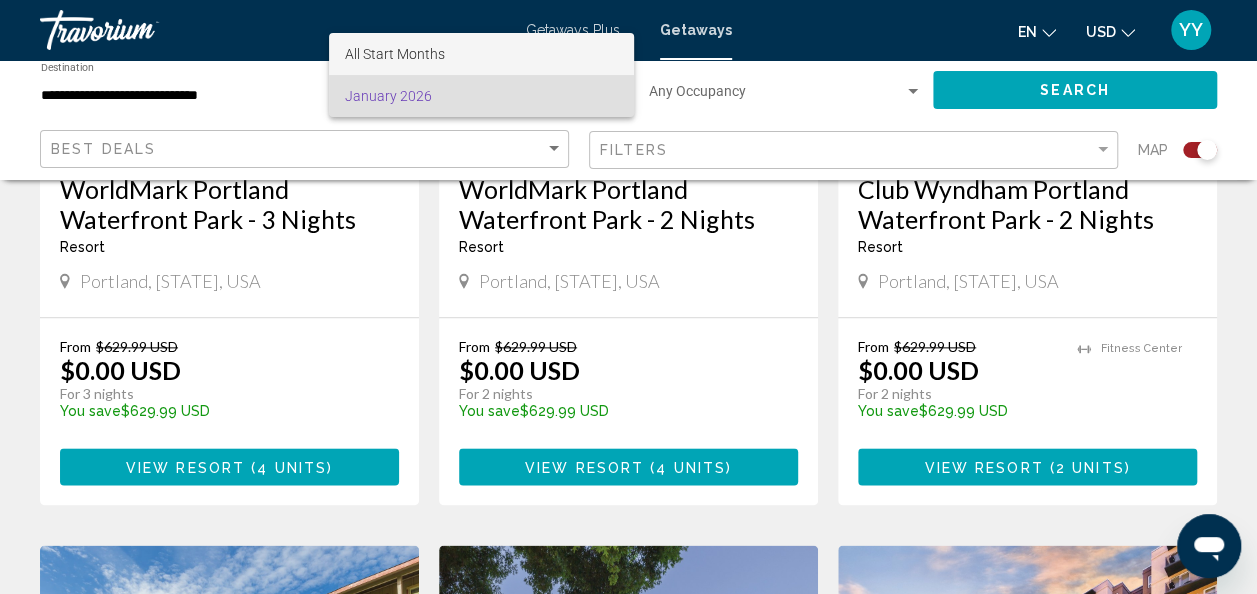 click on "All Start Months" at bounding box center [481, 54] 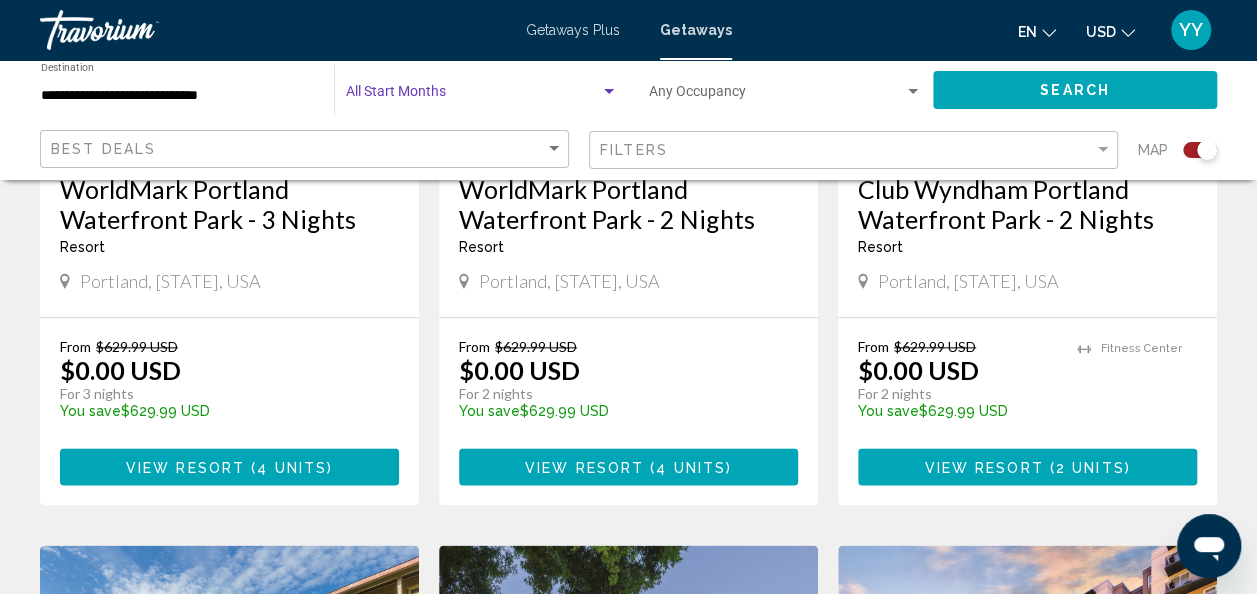 click at bounding box center (609, 91) 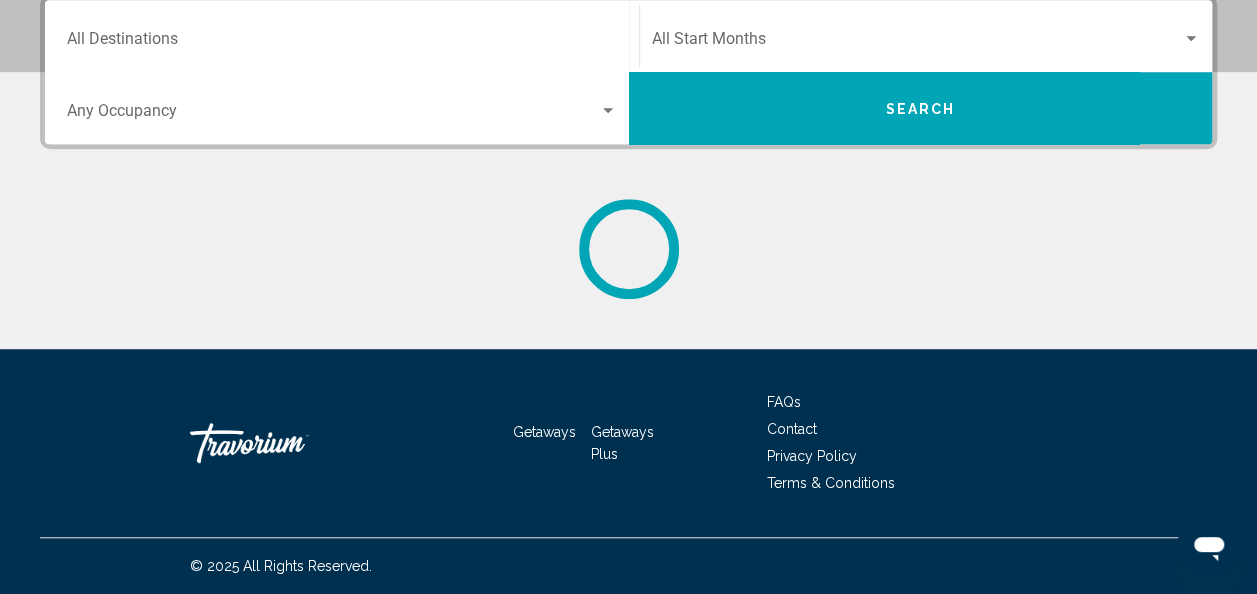 scroll, scrollTop: 0, scrollLeft: 0, axis: both 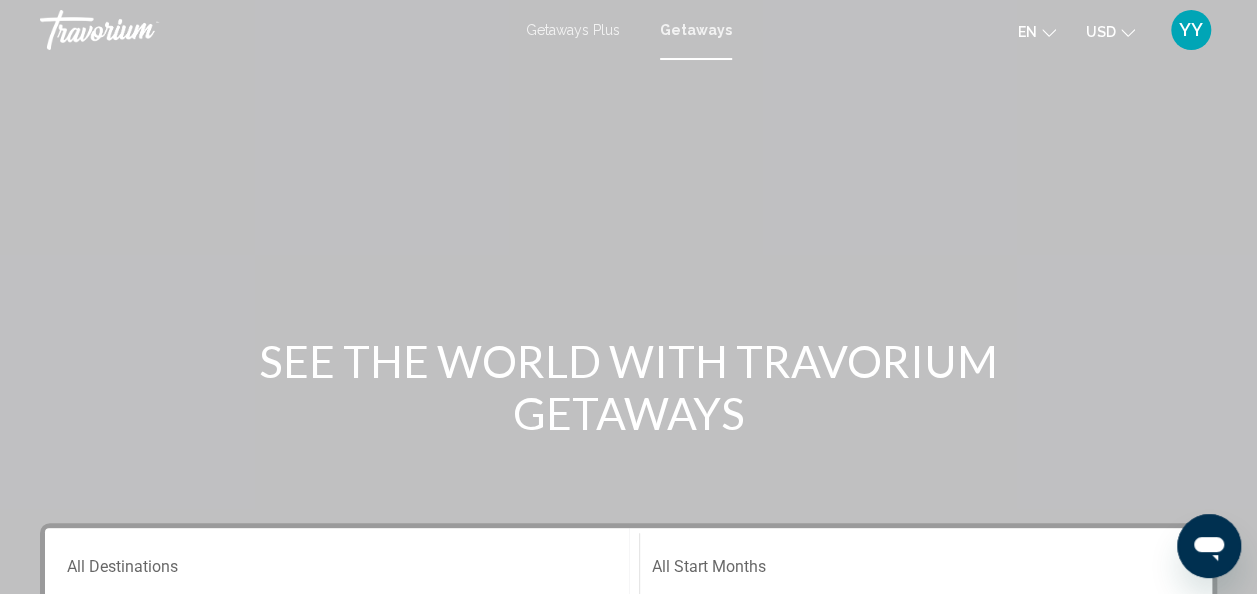 click on "Destination All Destinations" at bounding box center (342, 571) 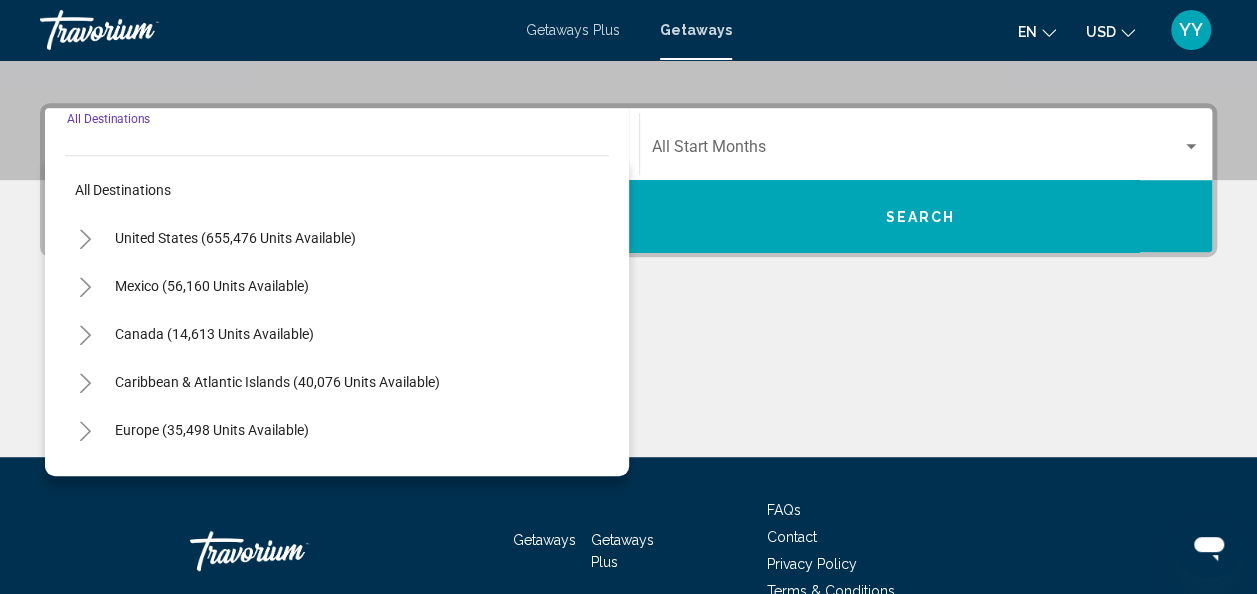 scroll, scrollTop: 458, scrollLeft: 0, axis: vertical 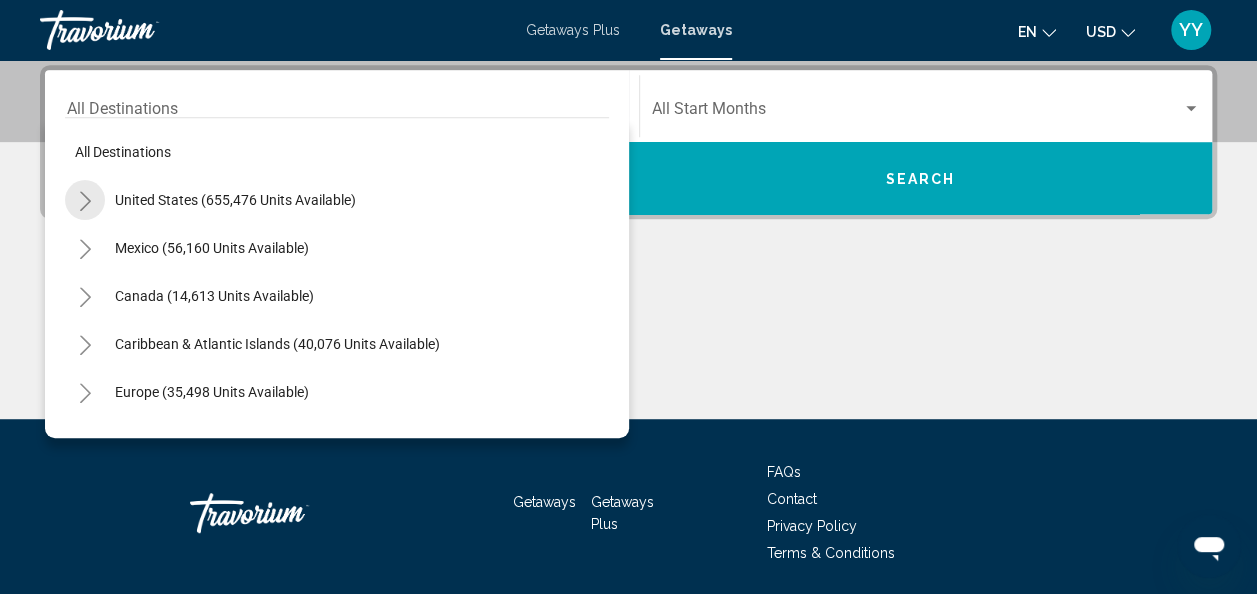 click 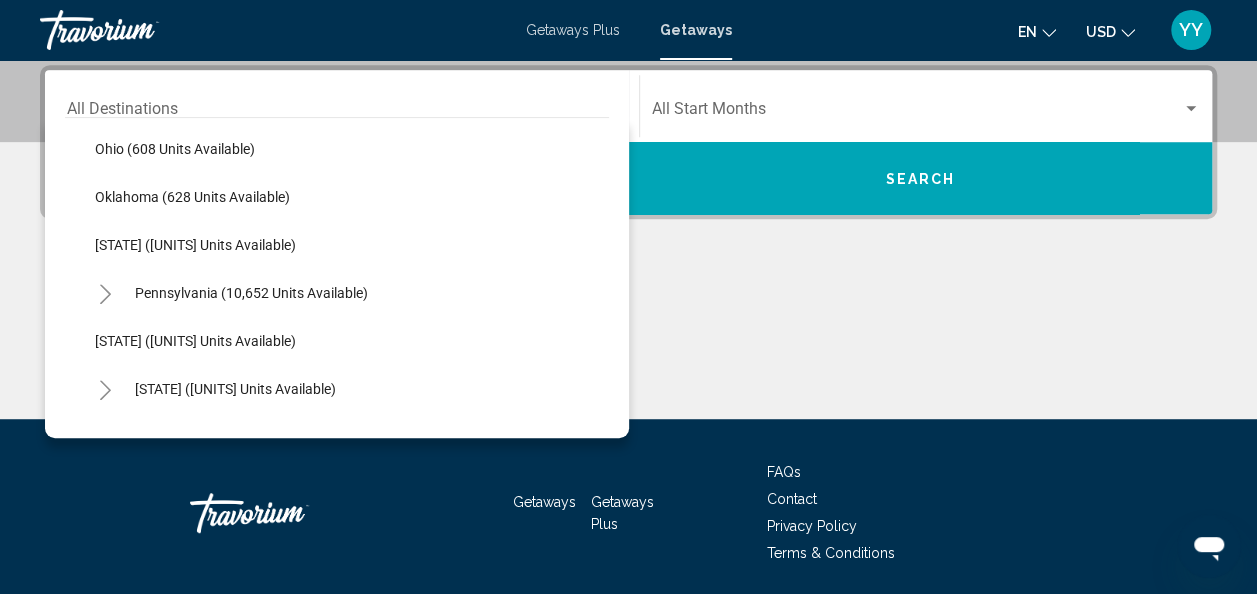 scroll, scrollTop: 1487, scrollLeft: 0, axis: vertical 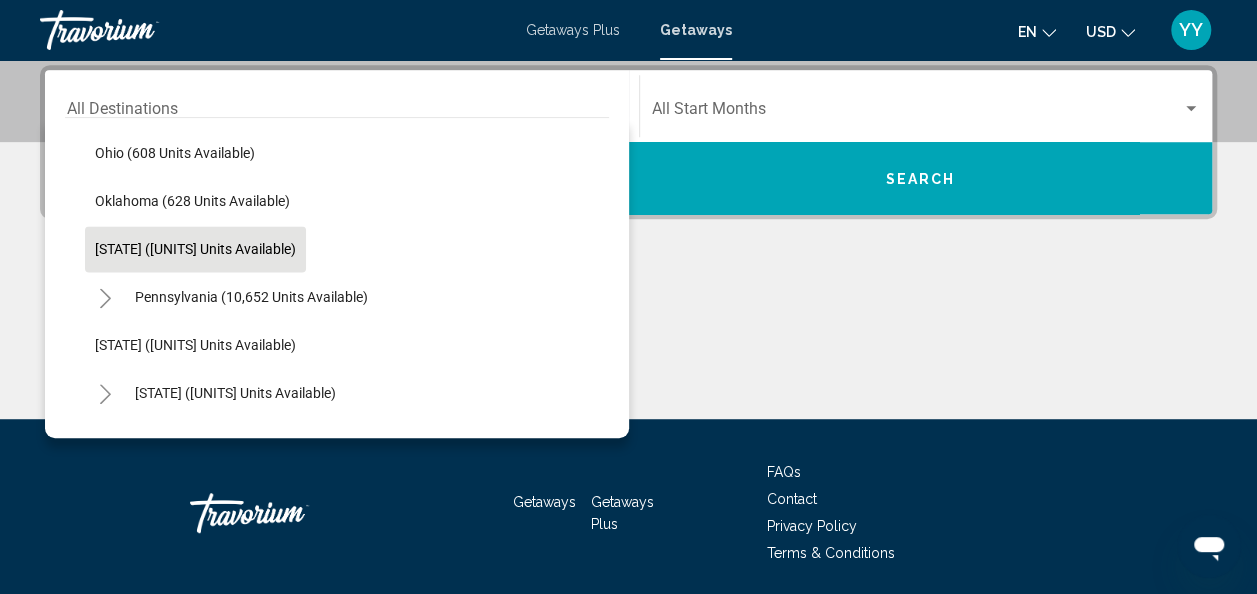 click on "[STATE] ([UNITS] units available)" 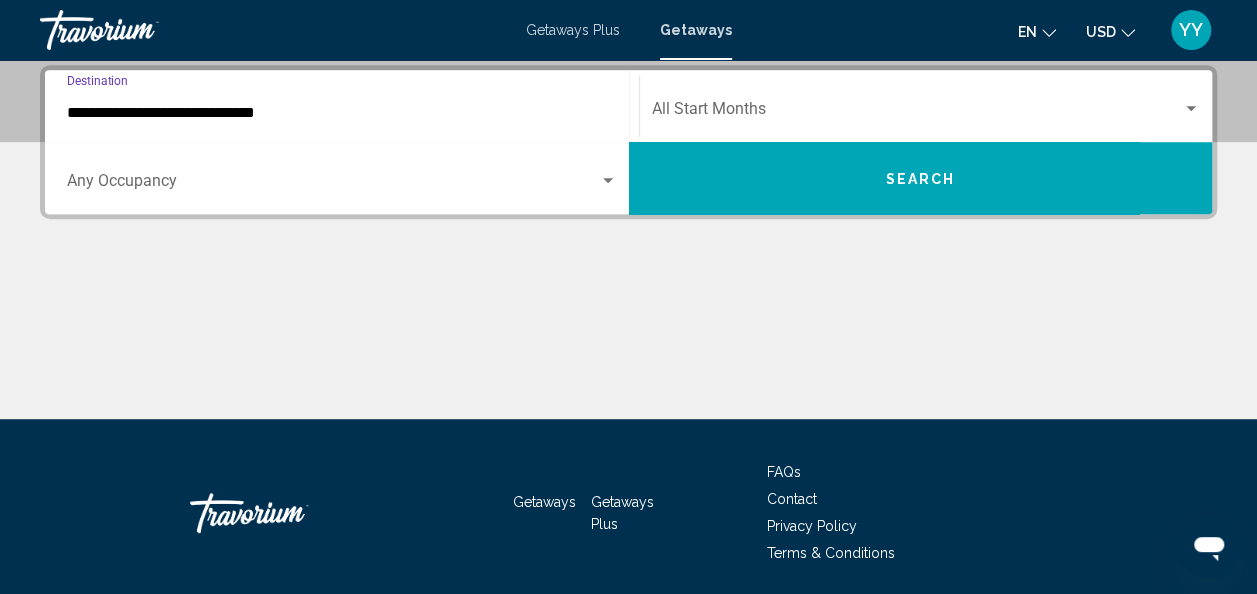click at bounding box center (1191, 109) 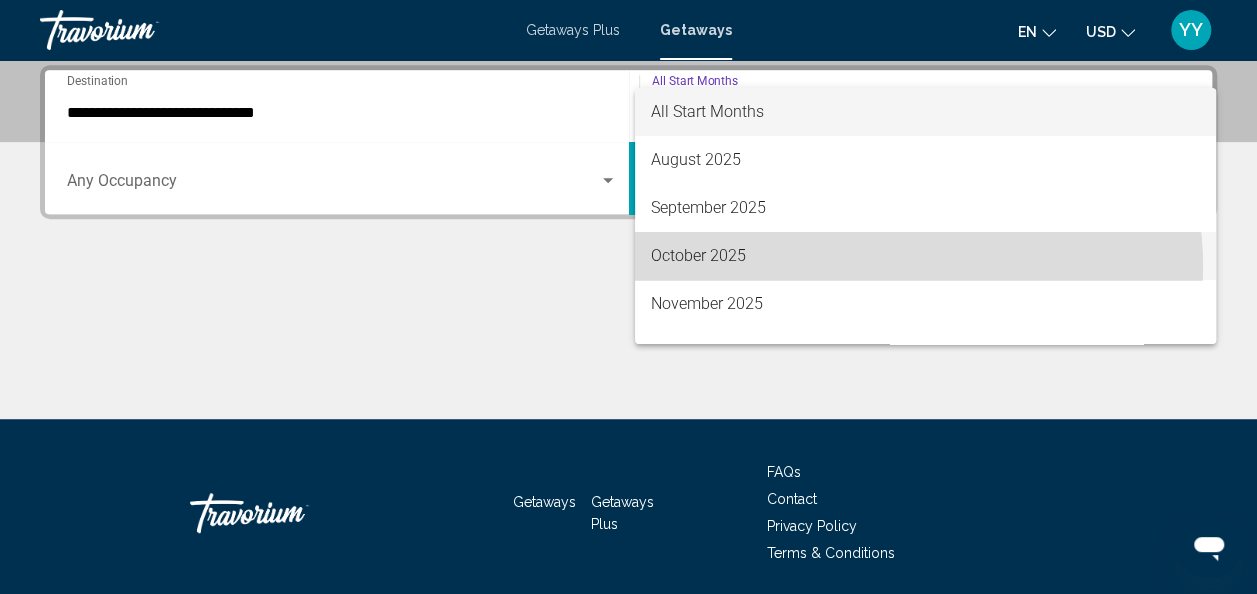 click on "October 2025" at bounding box center [925, 256] 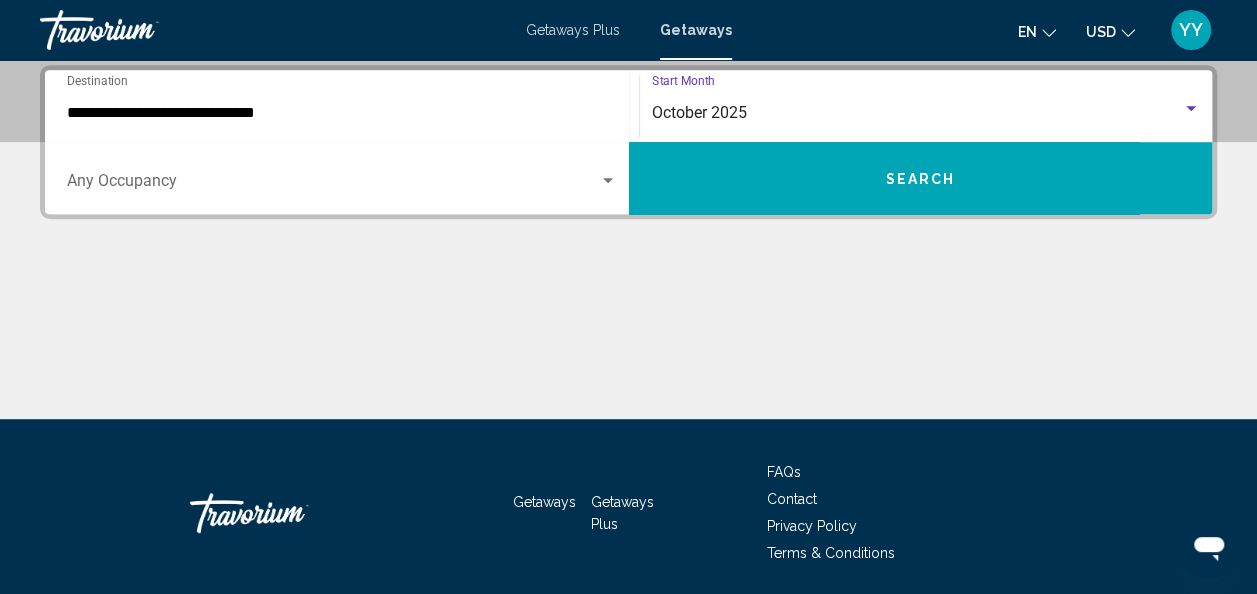 click on "Search" at bounding box center (921, 178) 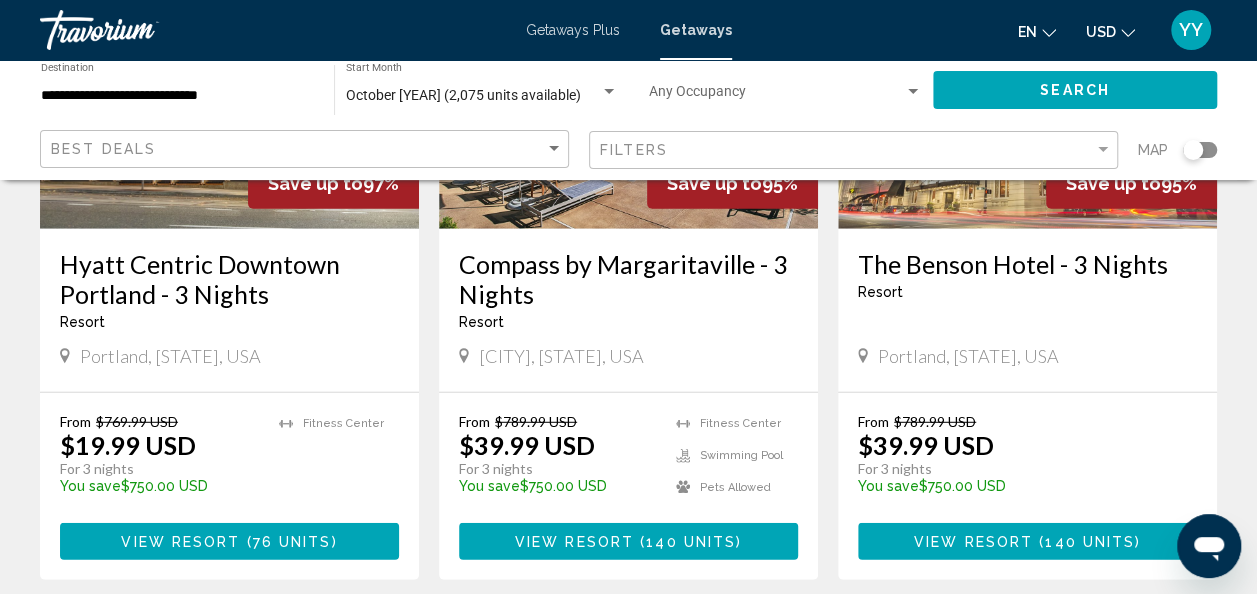 scroll, scrollTop: 2536, scrollLeft: 0, axis: vertical 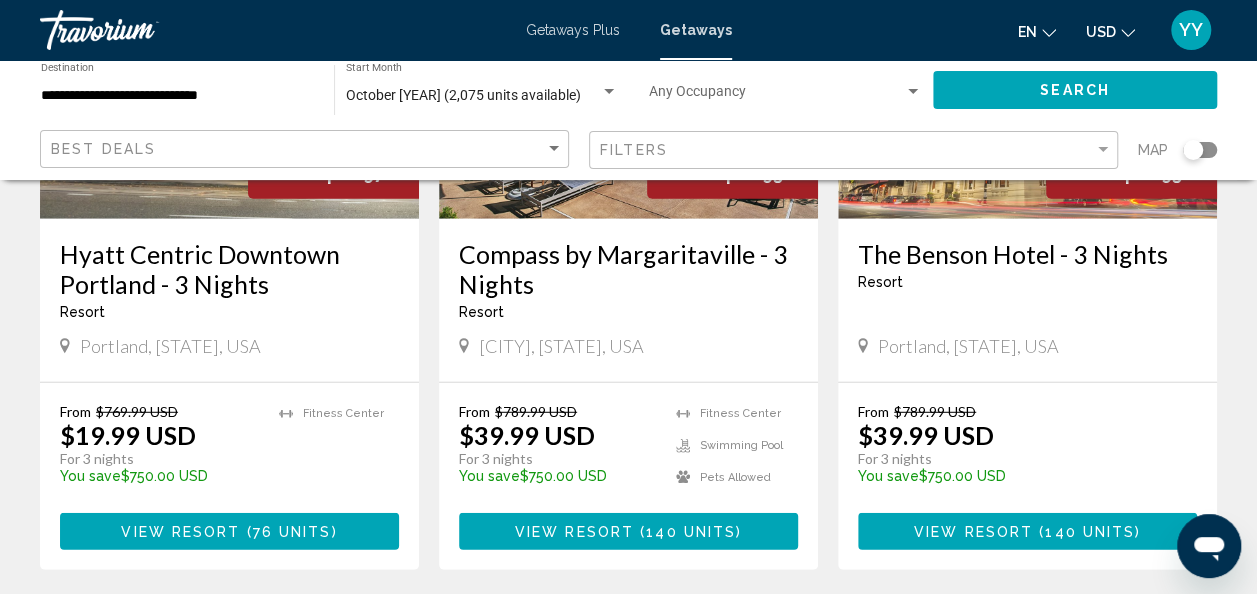 click 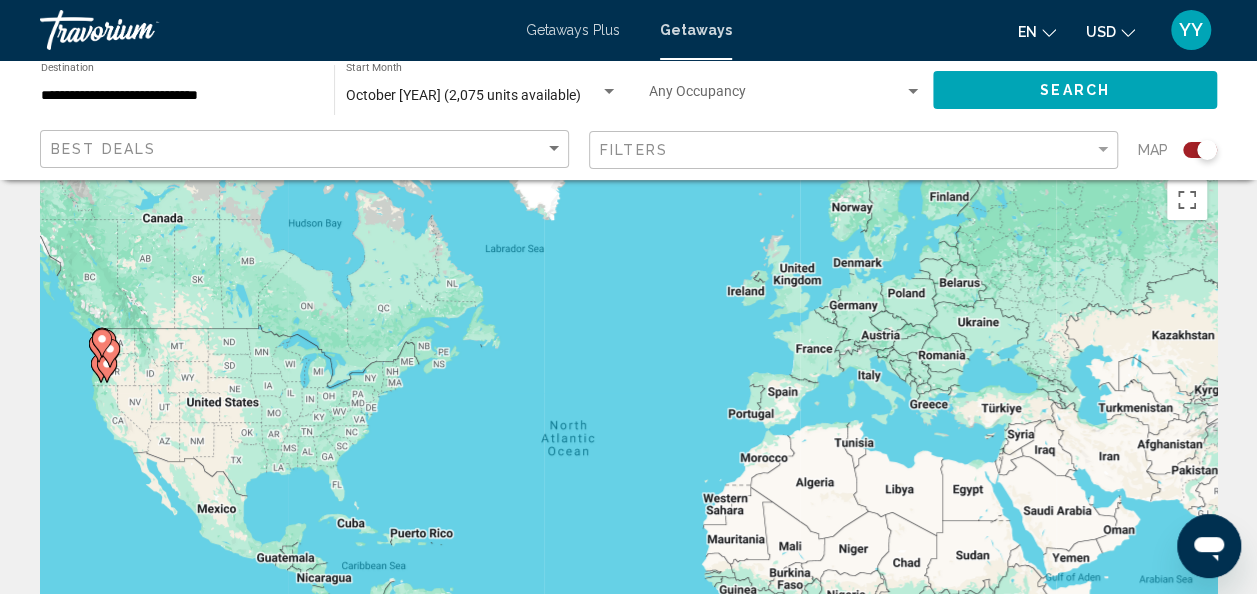 scroll, scrollTop: 0, scrollLeft: 0, axis: both 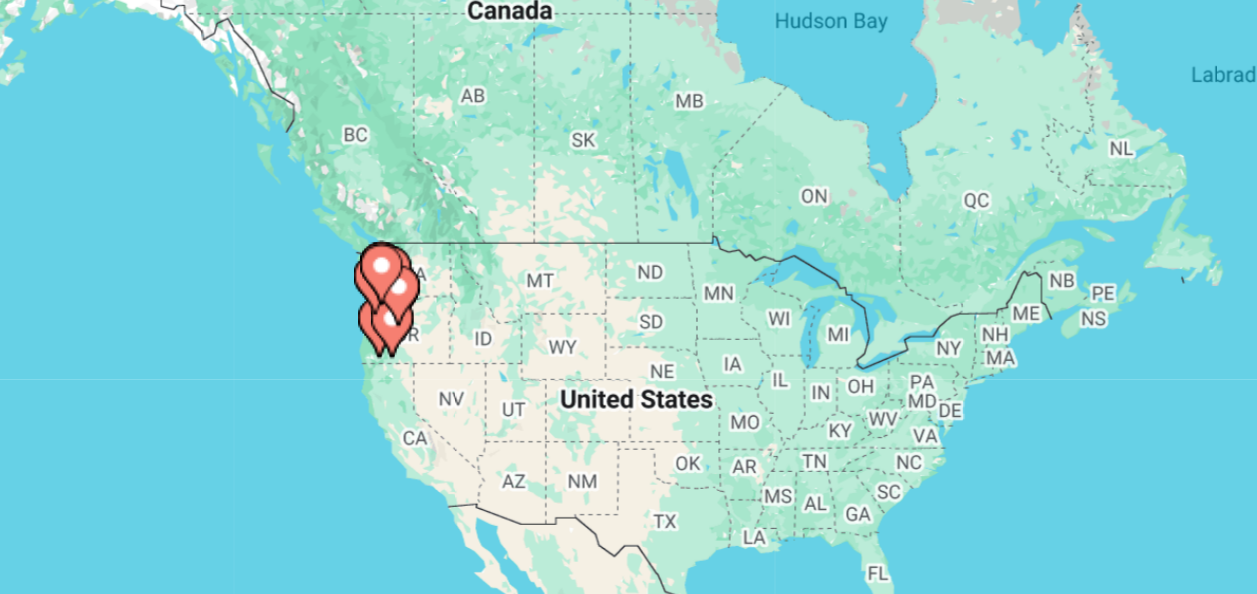 drag, startPoint x: 134, startPoint y: 408, endPoint x: 286, endPoint y: 380, distance: 154.55743 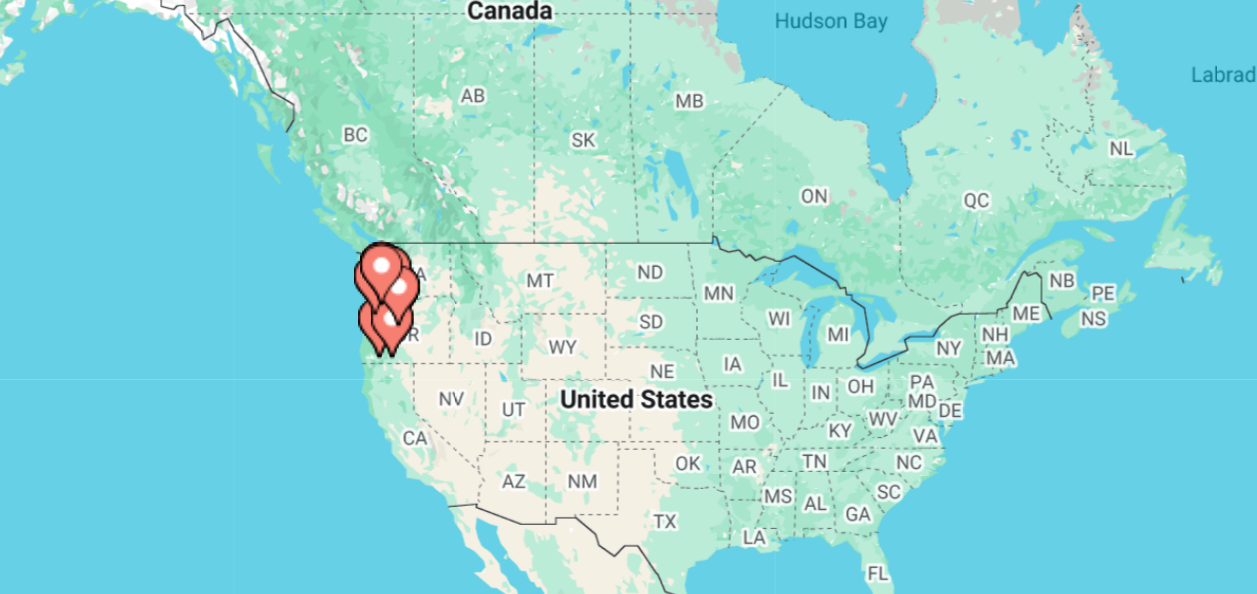 click on "To activate drag with keyboard, press Alt + Enter. Once in keyboard drag state, use the arrow keys to move the marker. To complete the drag, press the Enter key. To cancel, press Escape." at bounding box center (628, 500) 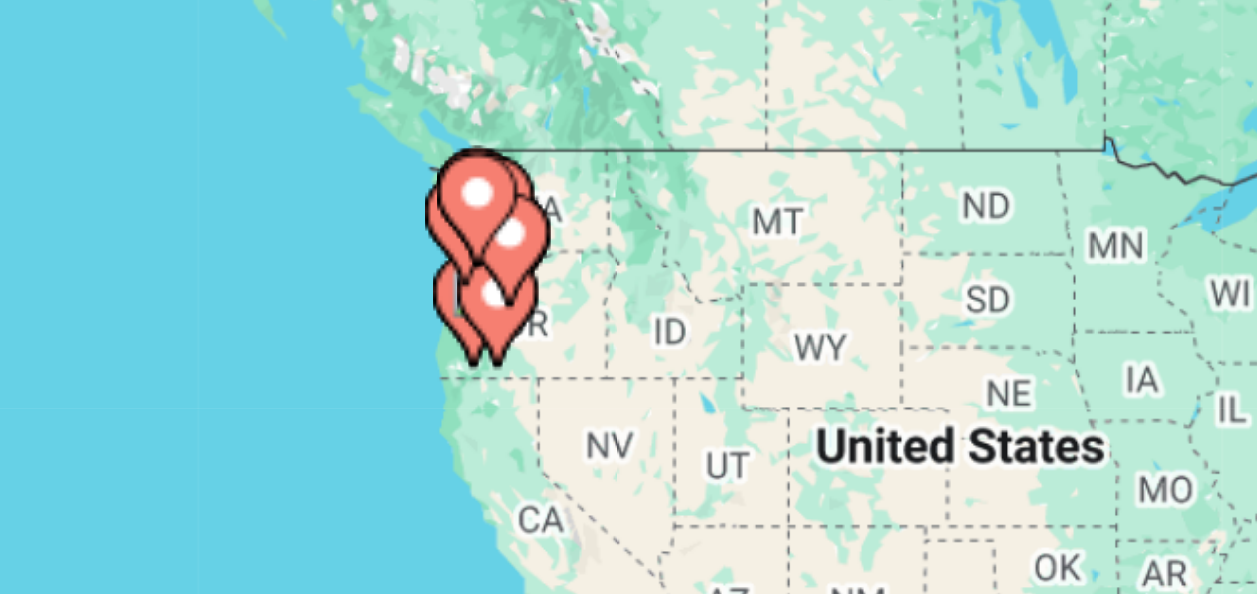click at bounding box center (252, 345) 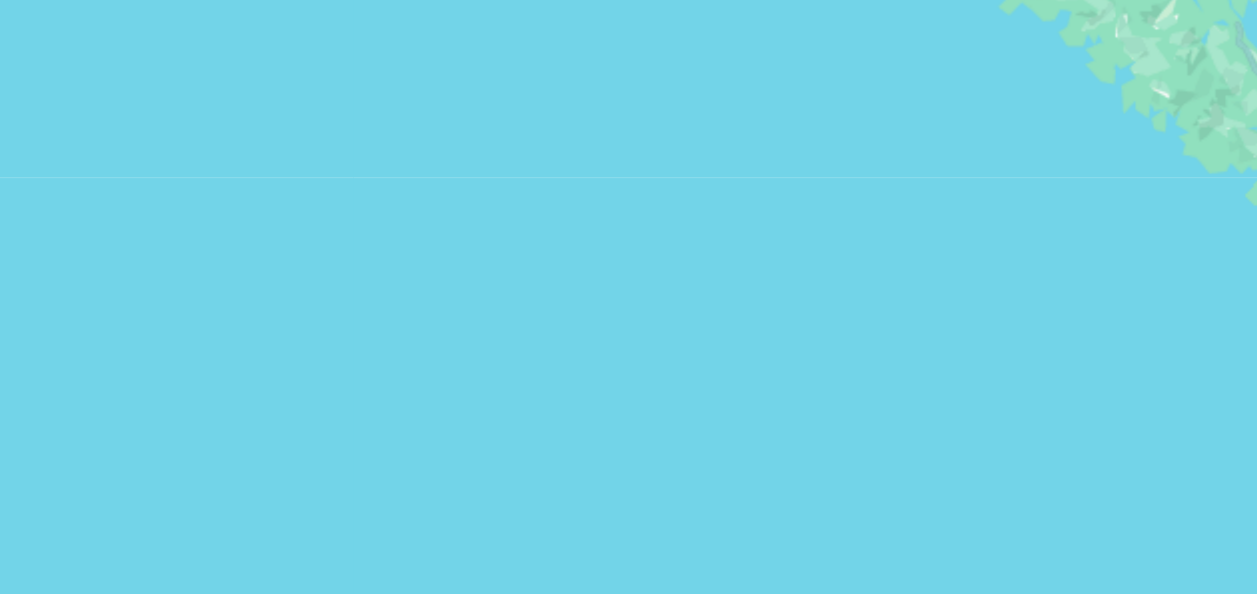 drag, startPoint x: 292, startPoint y: 365, endPoint x: 161, endPoint y: 316, distance: 139.86423 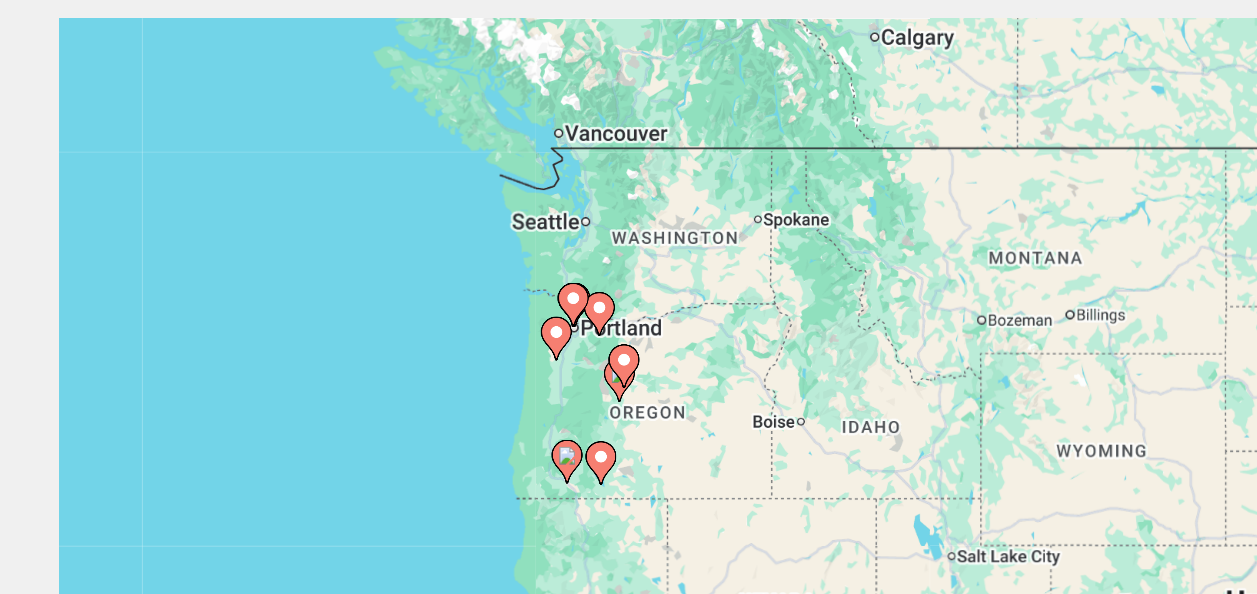 drag, startPoint x: 308, startPoint y: 406, endPoint x: 179, endPoint y: 354, distance: 139.0863 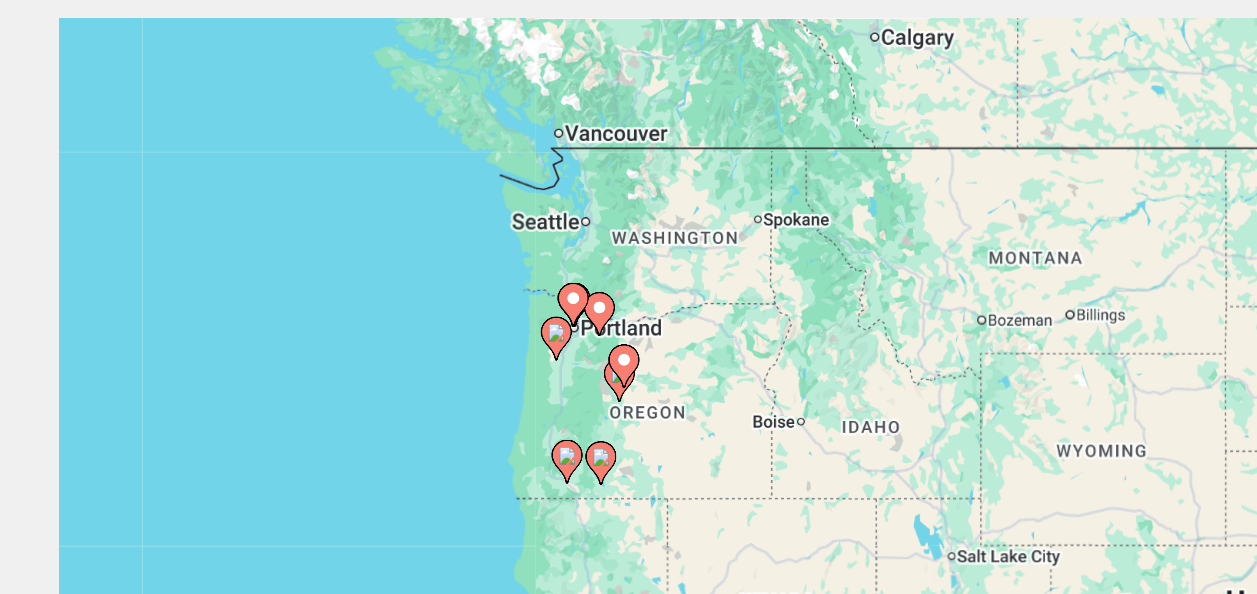 click on "To activate drag with keyboard, press Alt + Enter. Once in keyboard drag state, use the arrow keys to move the marker. To complete the drag, press the Enter key. To cancel, press Escape." at bounding box center [628, 500] 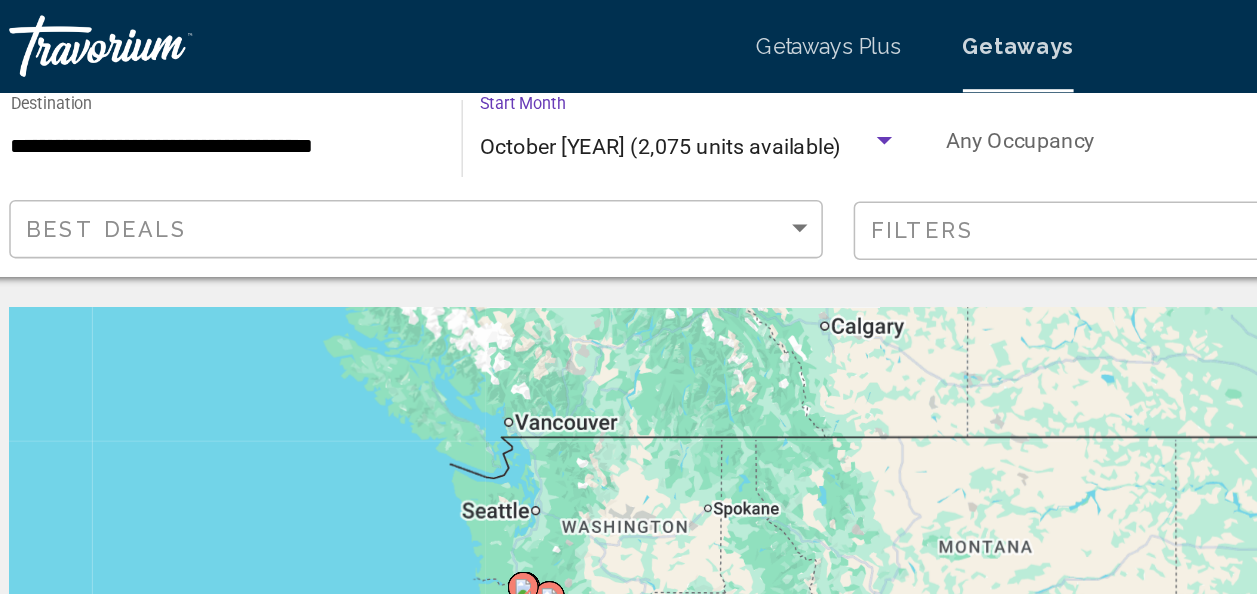 click at bounding box center (609, 91) 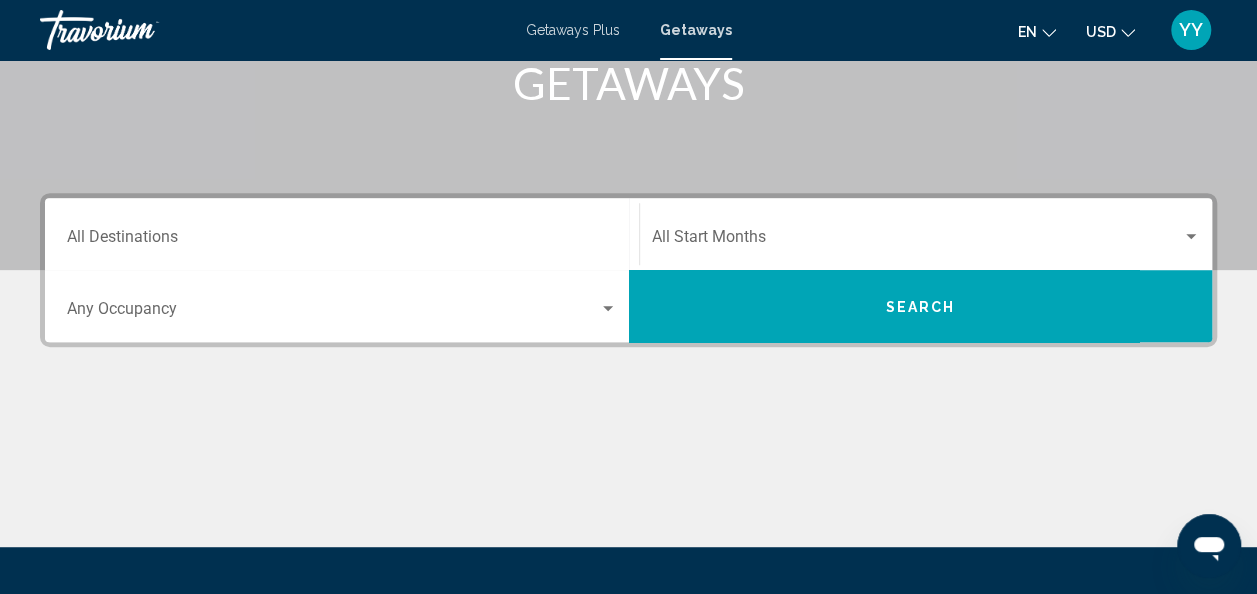 scroll, scrollTop: 322, scrollLeft: 0, axis: vertical 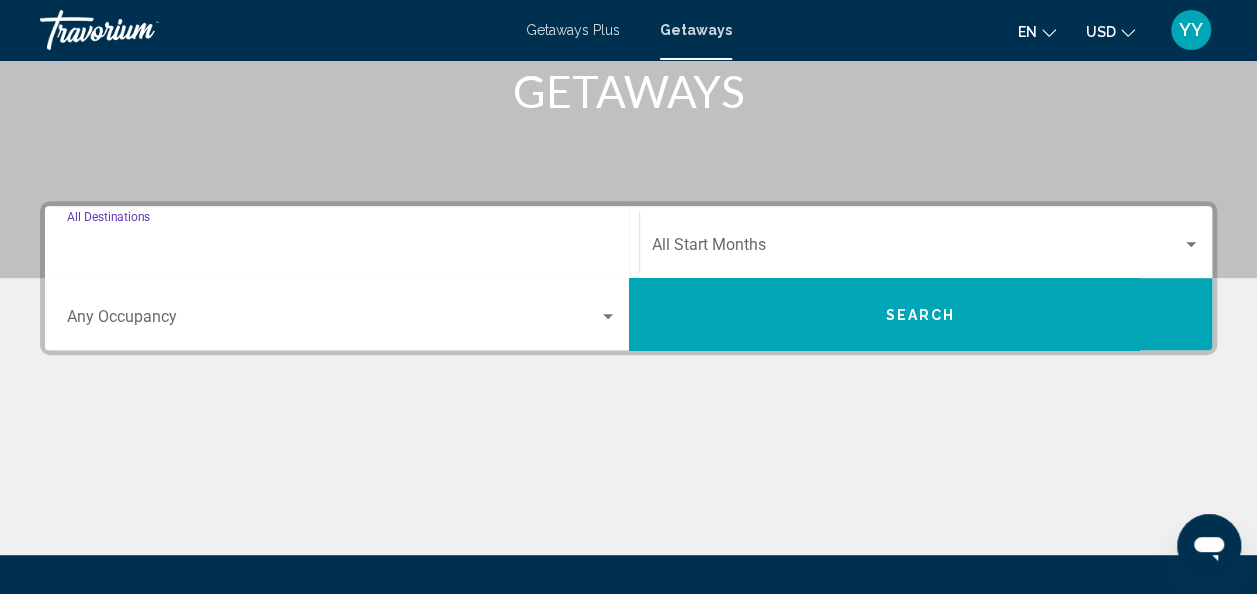 click on "Destination All Destinations" at bounding box center (342, 249) 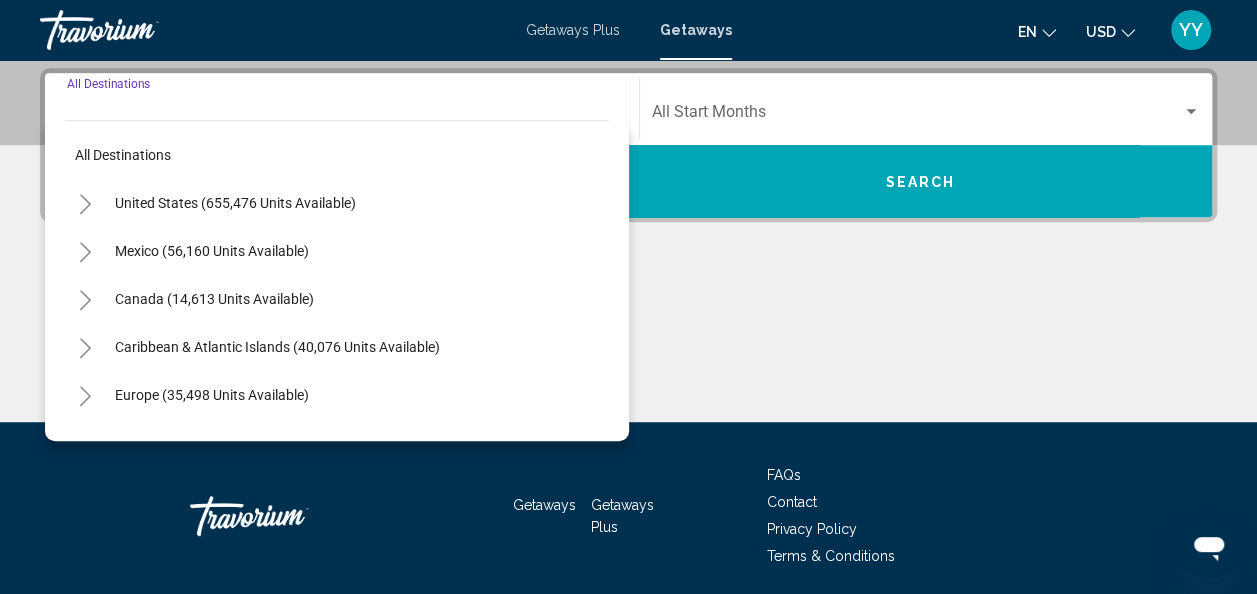 scroll, scrollTop: 458, scrollLeft: 0, axis: vertical 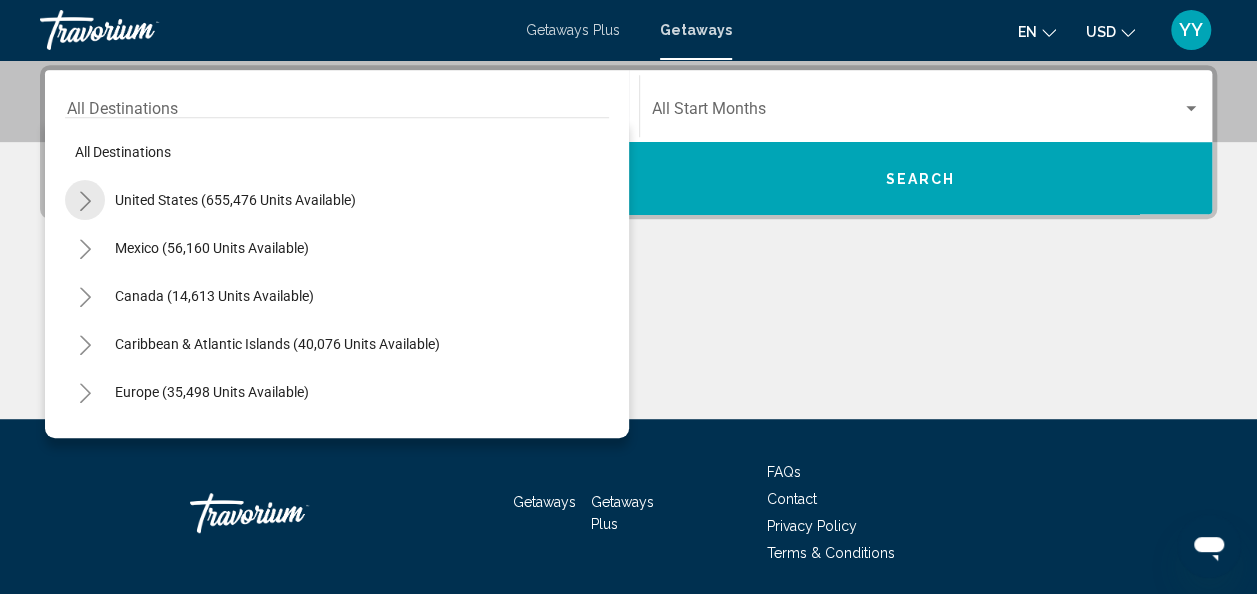 click 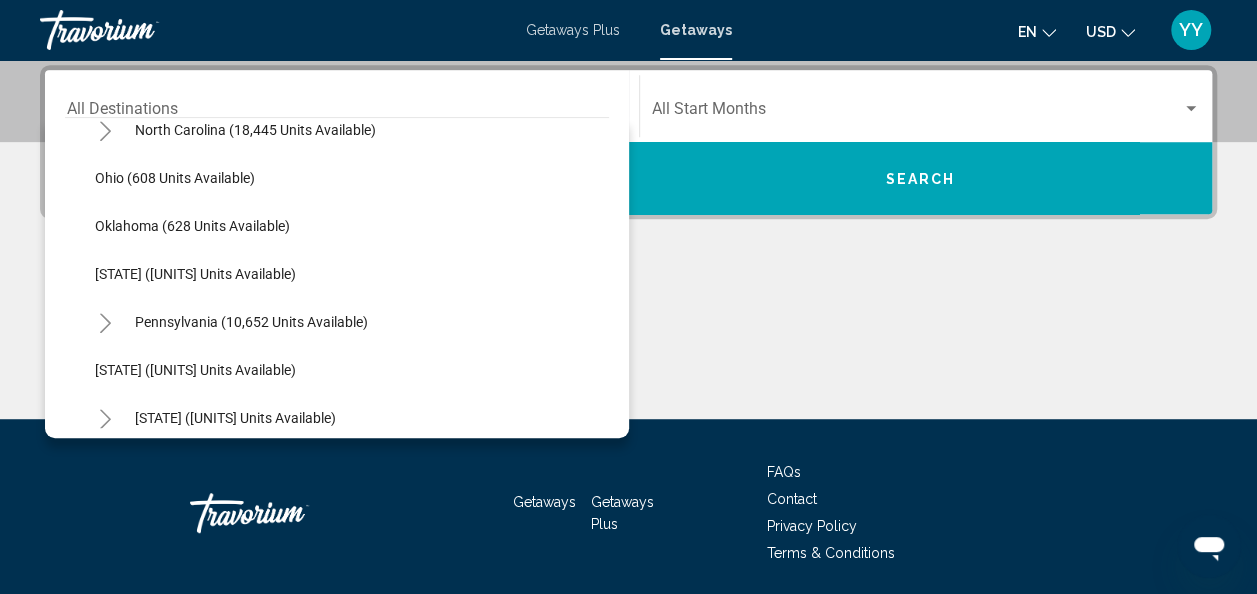 scroll, scrollTop: 1463, scrollLeft: 0, axis: vertical 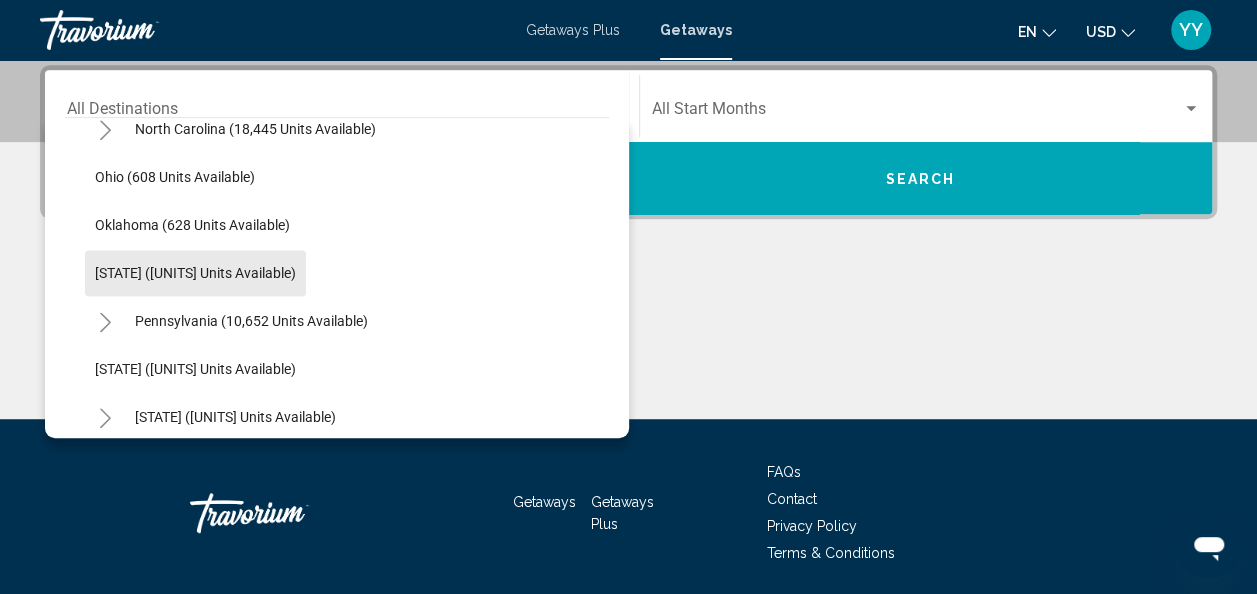 click on "[STATE] ([UNITS] units available)" 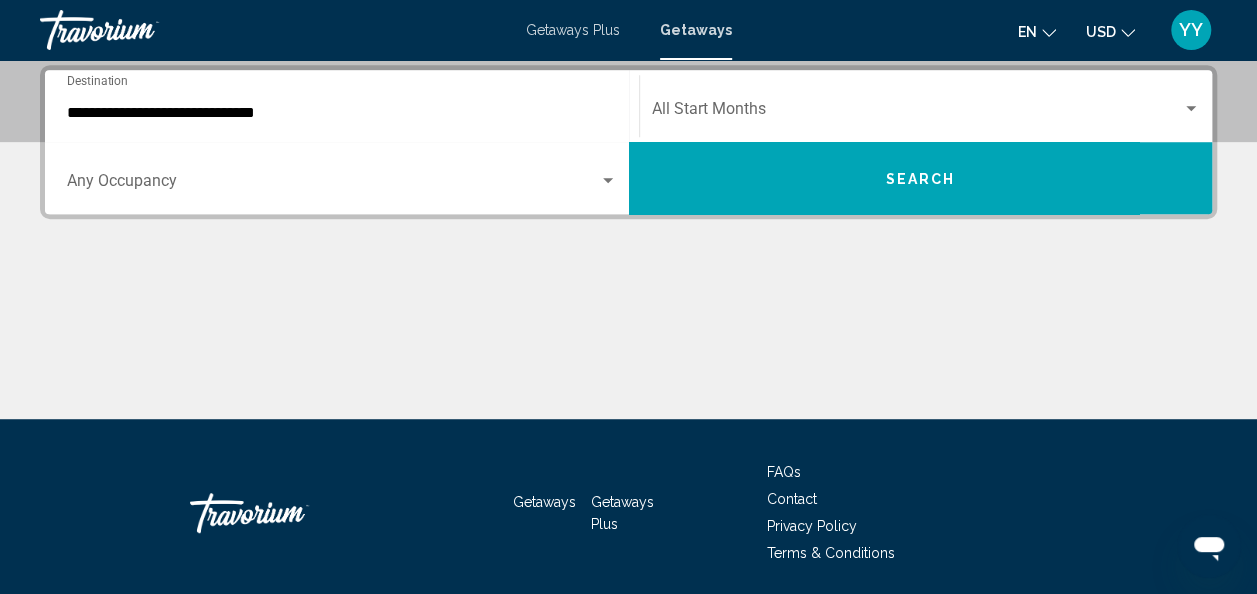 drag, startPoint x: 1158, startPoint y: 115, endPoint x: 1176, endPoint y: 124, distance: 20.12461 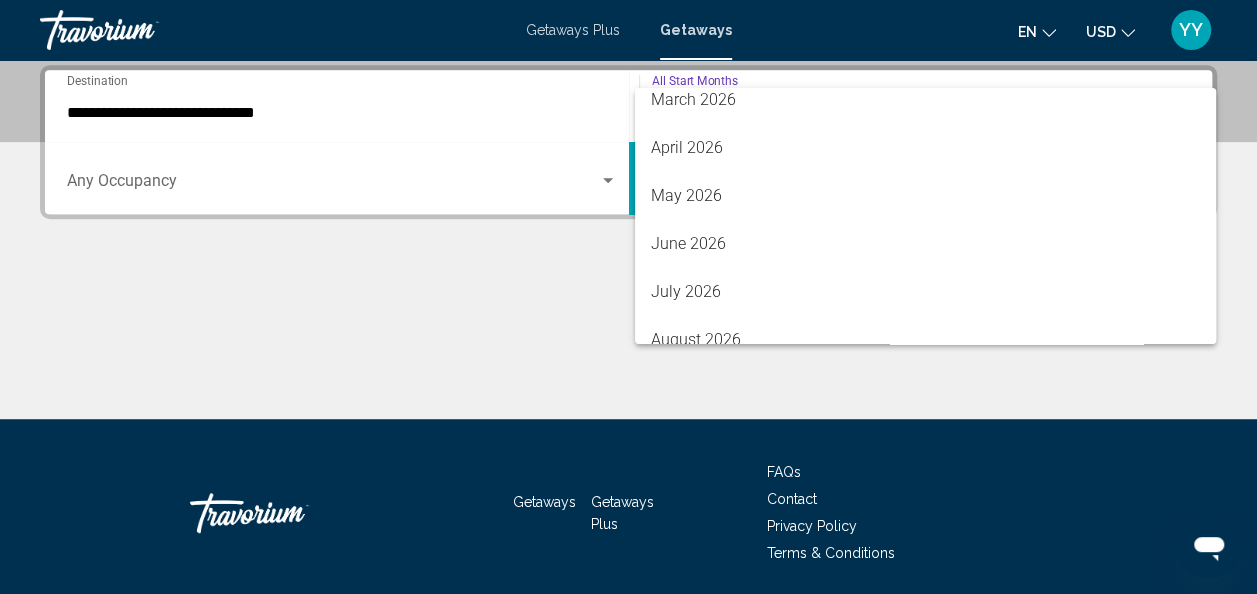 scroll, scrollTop: 416, scrollLeft: 0, axis: vertical 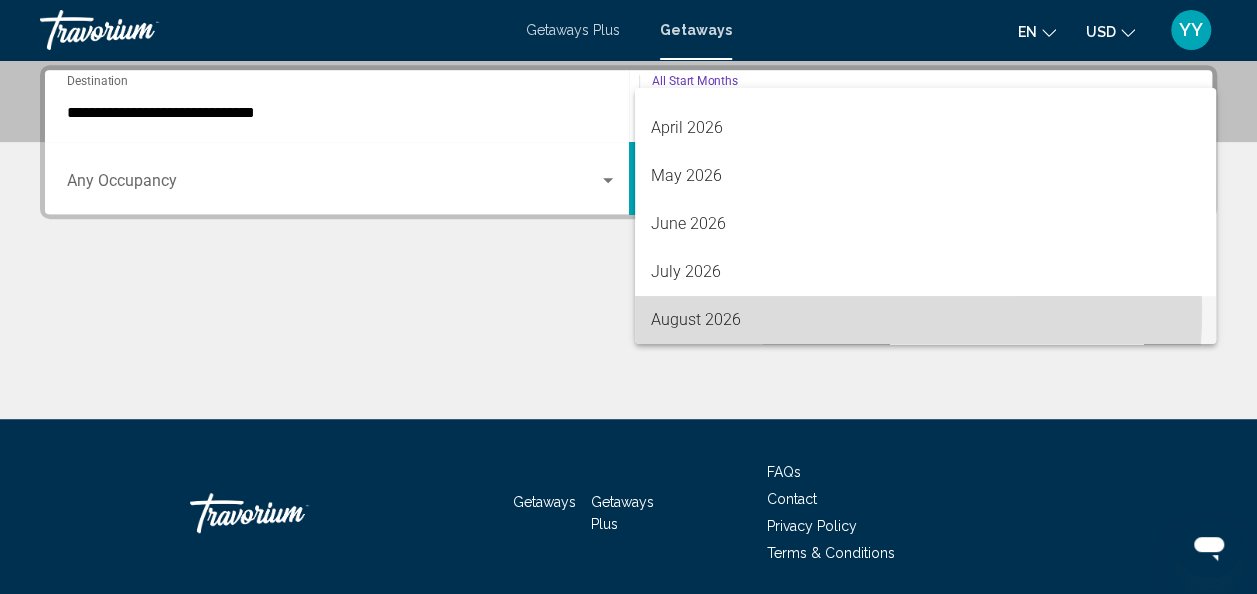 click on "August 2026" at bounding box center (925, 320) 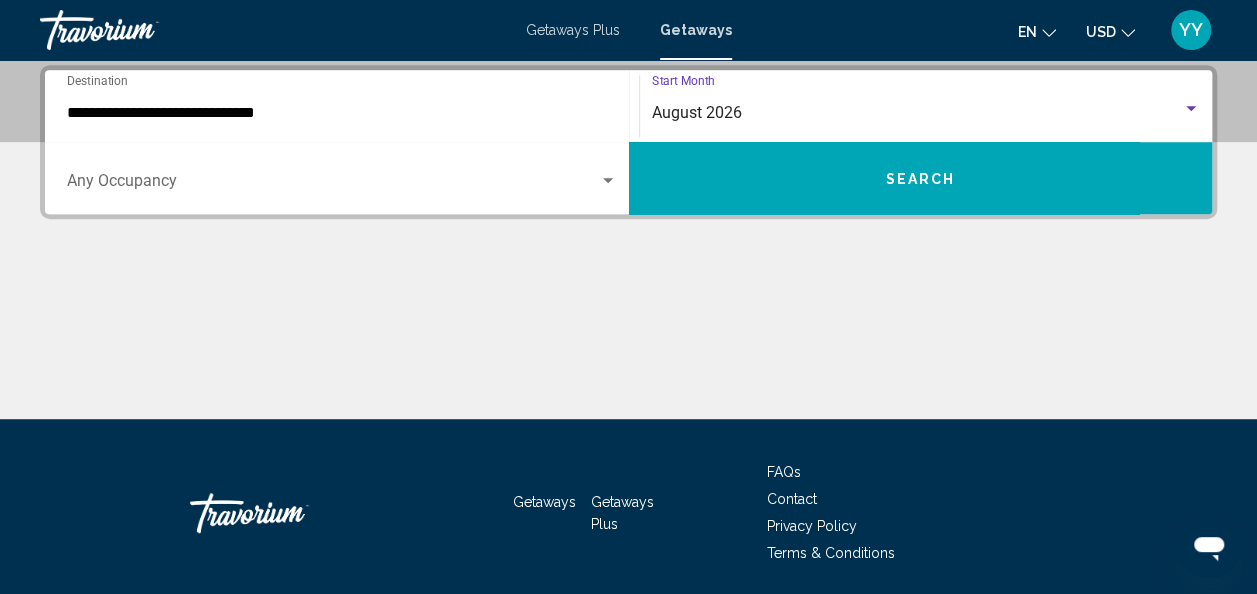 click on "Search" at bounding box center [921, 178] 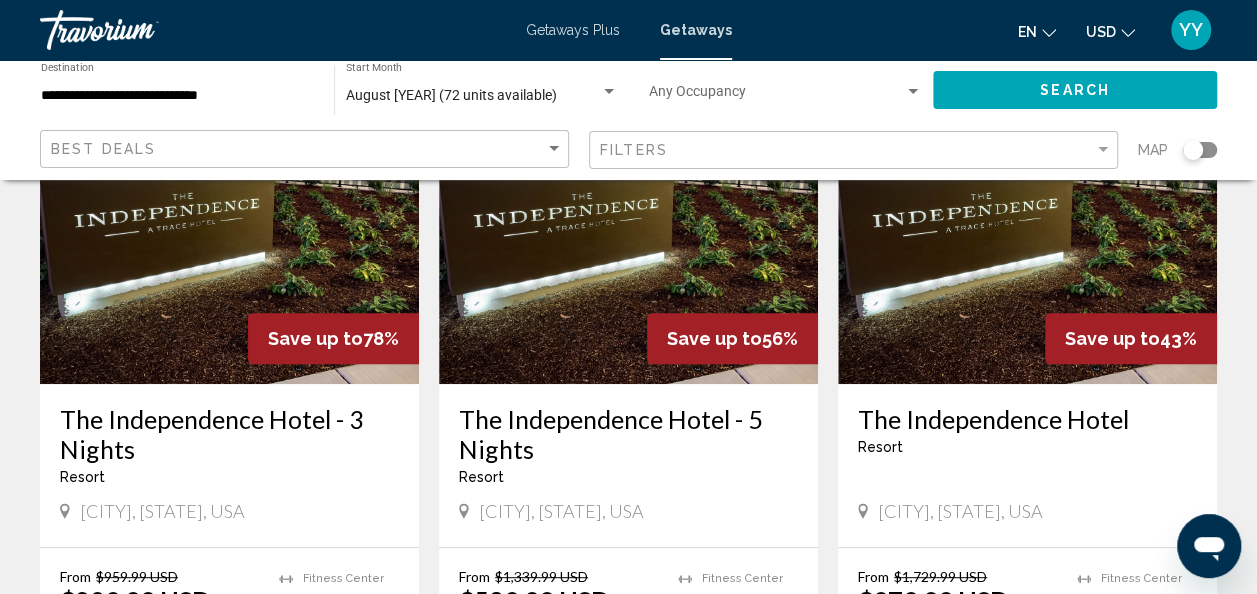 scroll, scrollTop: 0, scrollLeft: 0, axis: both 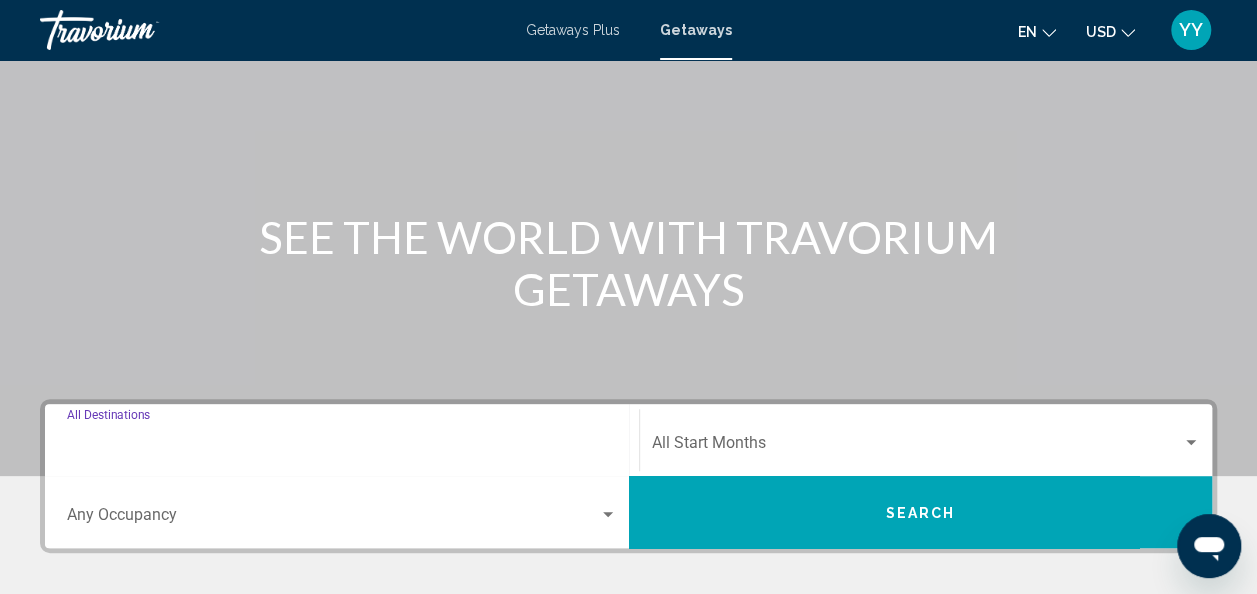 click on "Destination All Destinations" at bounding box center [342, 447] 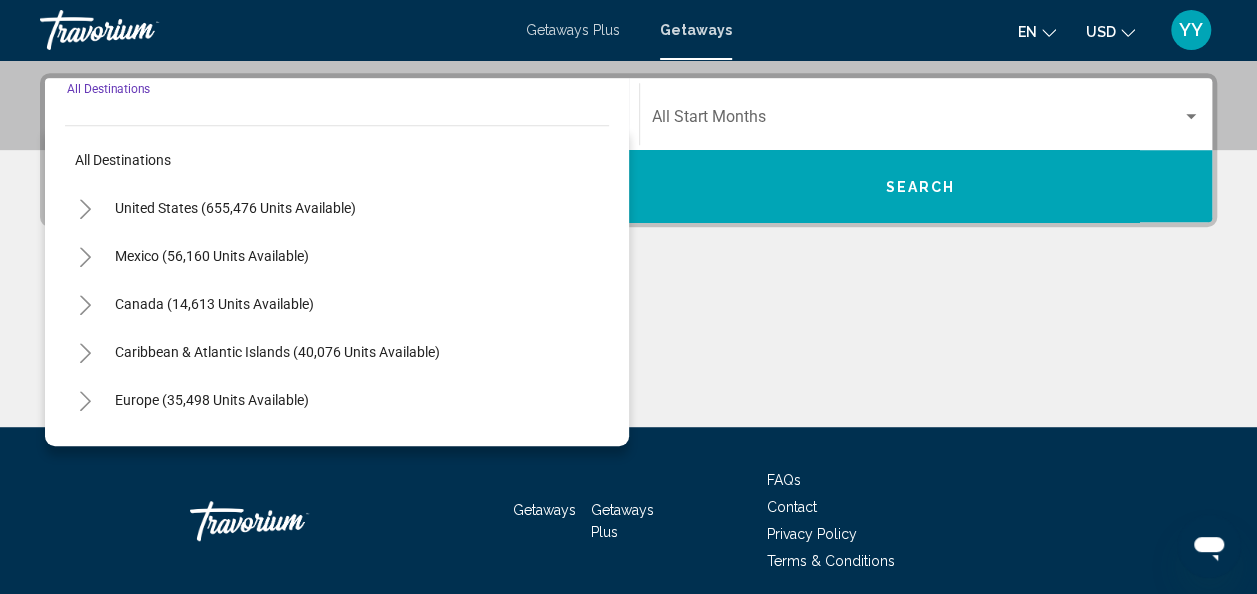 scroll, scrollTop: 458, scrollLeft: 0, axis: vertical 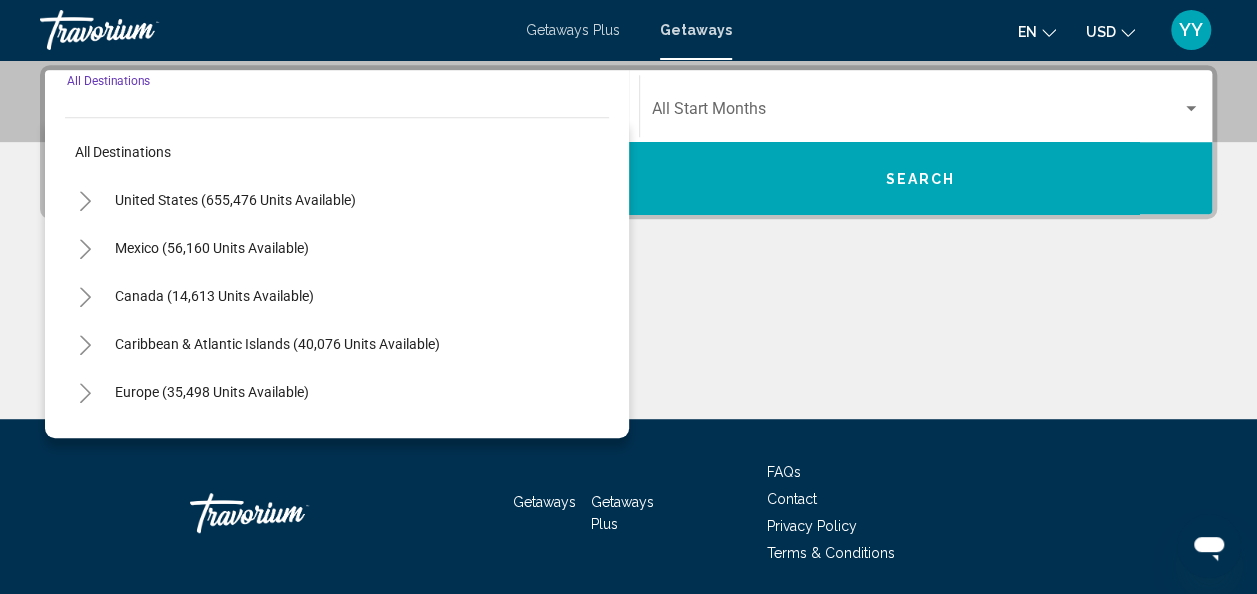click 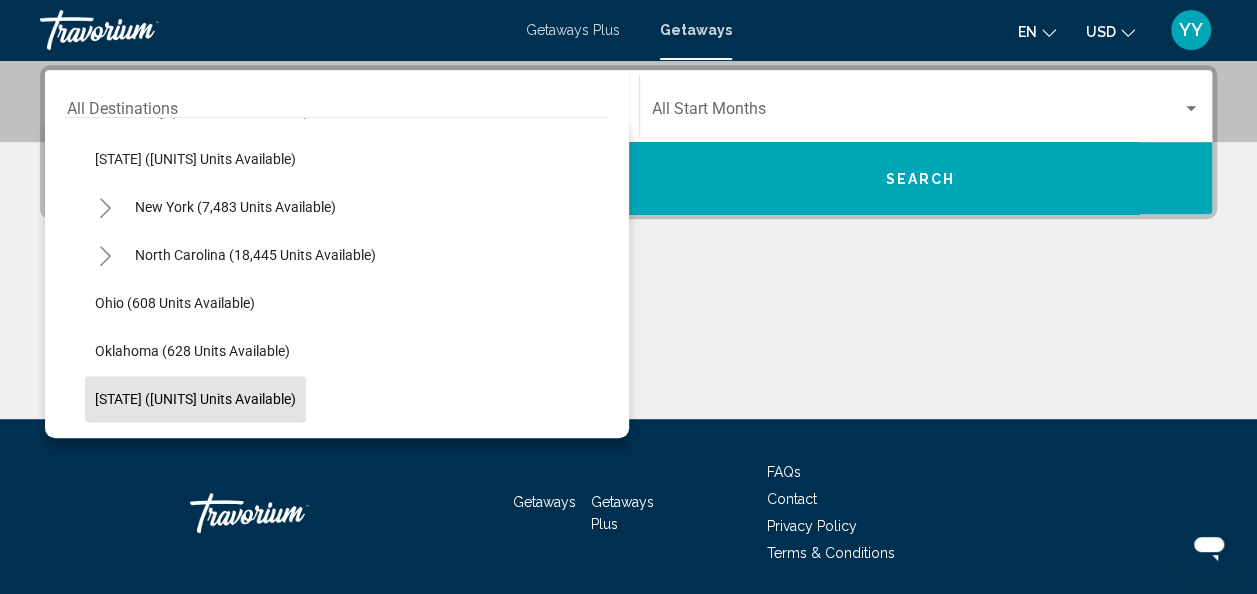 scroll, scrollTop: 1336, scrollLeft: 0, axis: vertical 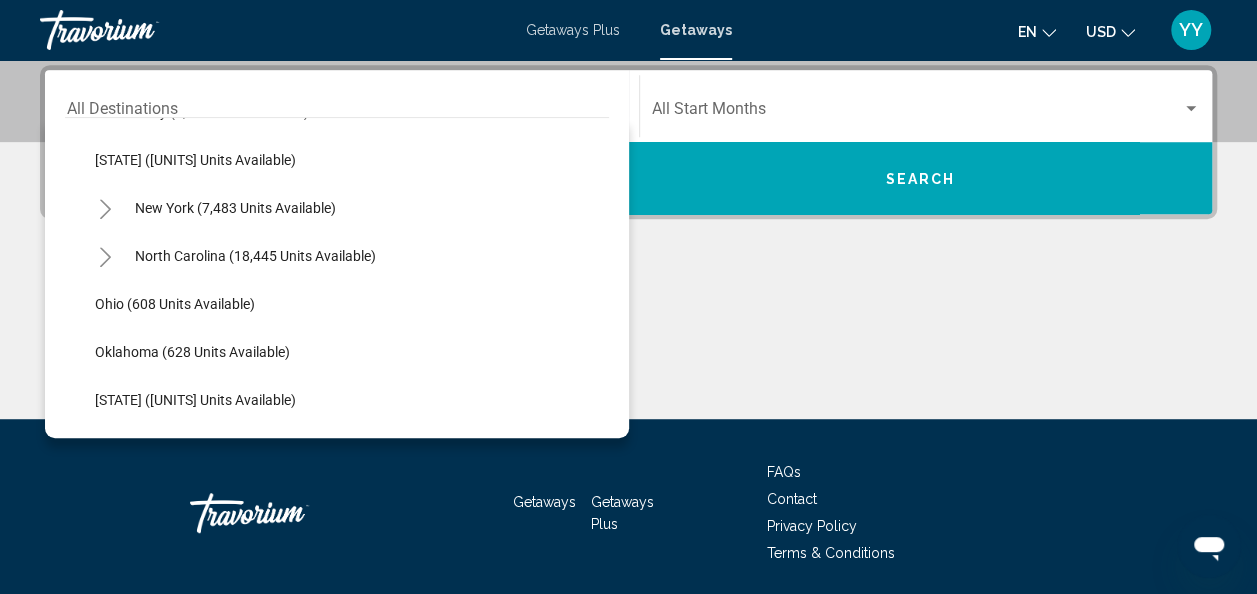 click on "Start Month All Start Months" 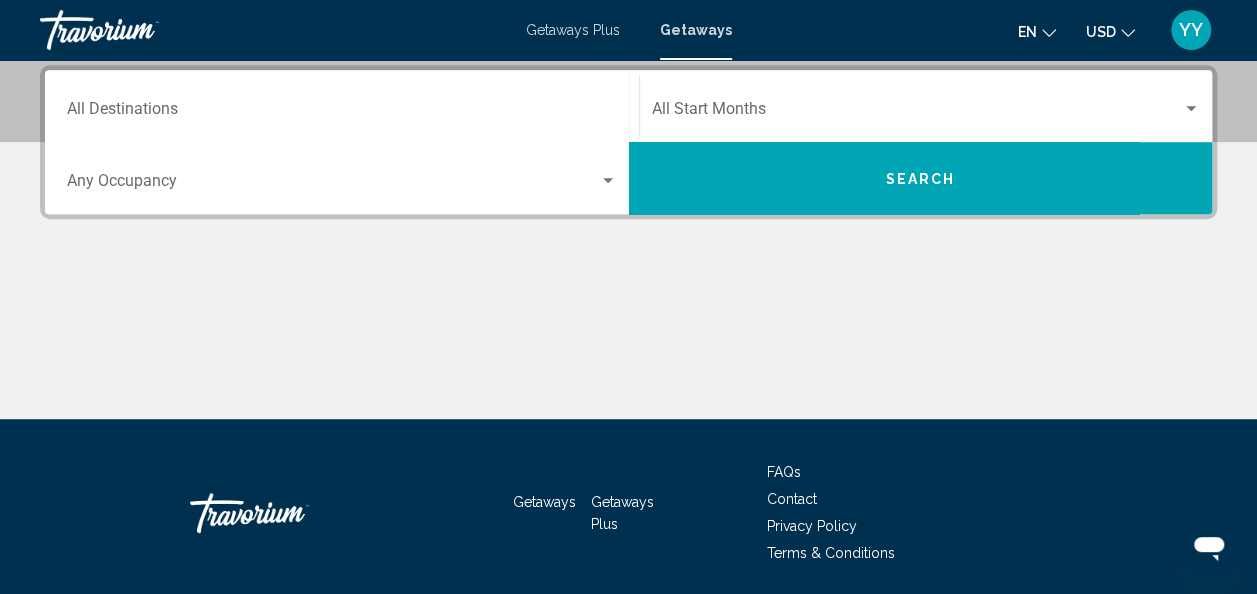 click on "Start Month All Start Months" 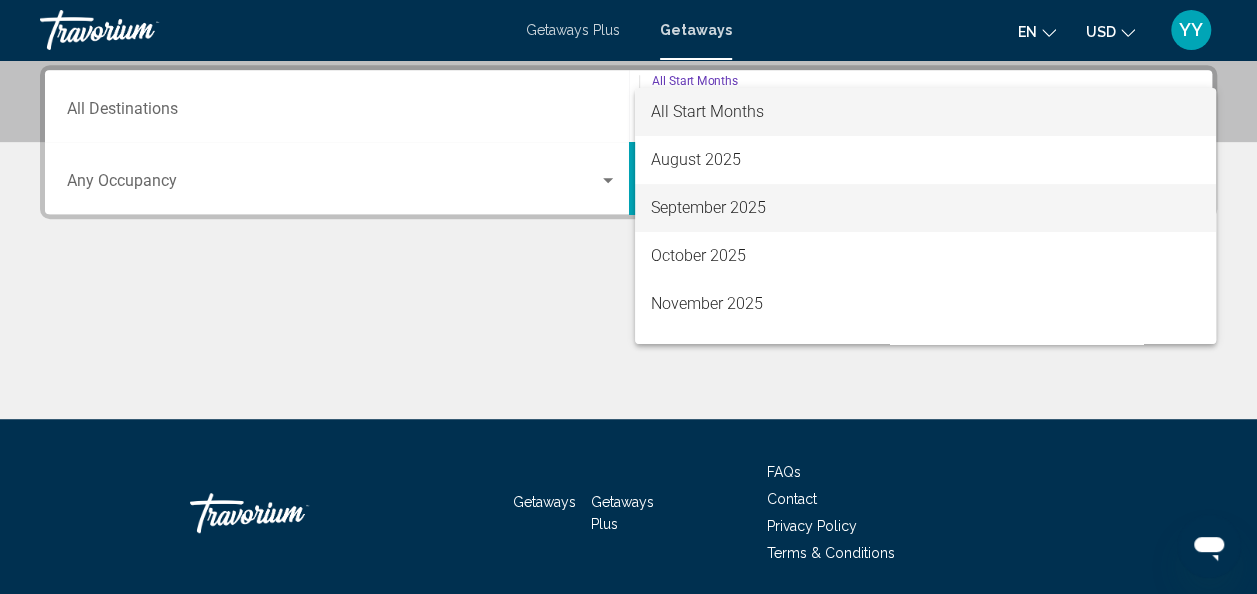 click on "September 2025" at bounding box center (925, 208) 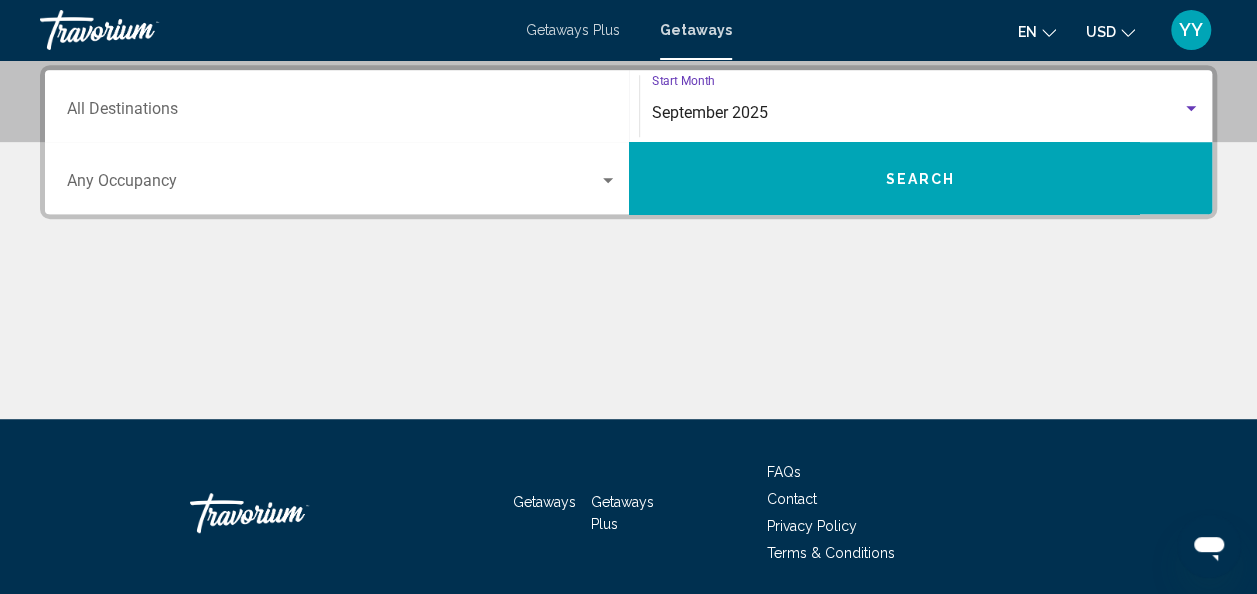 click on "Search" at bounding box center (921, 178) 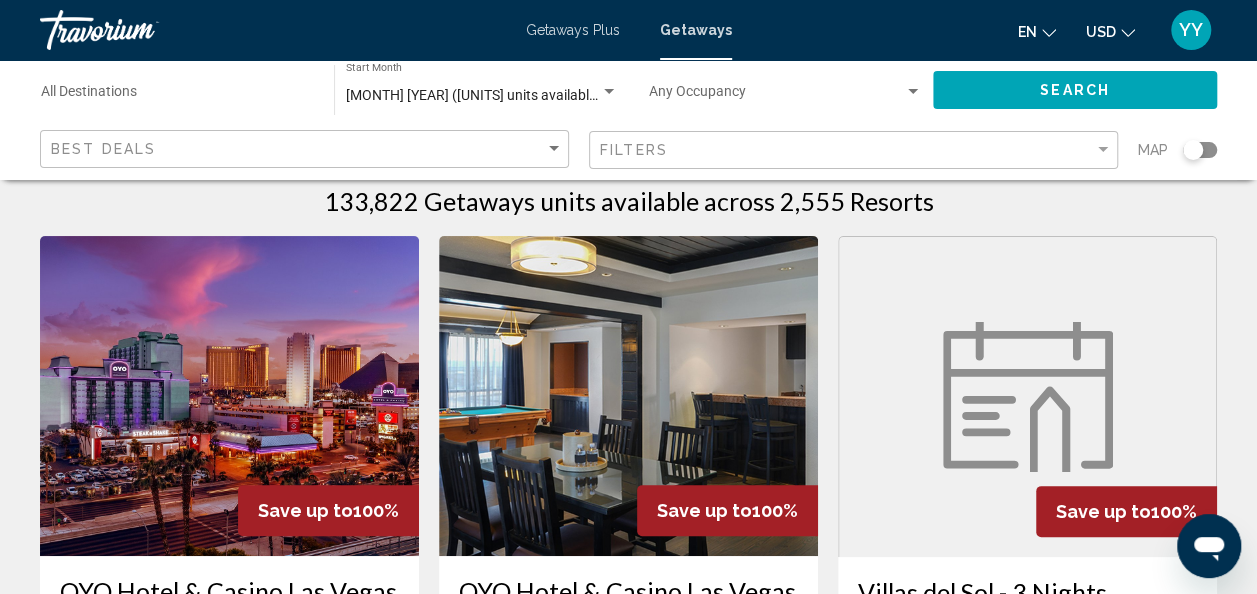 scroll, scrollTop: 32, scrollLeft: 0, axis: vertical 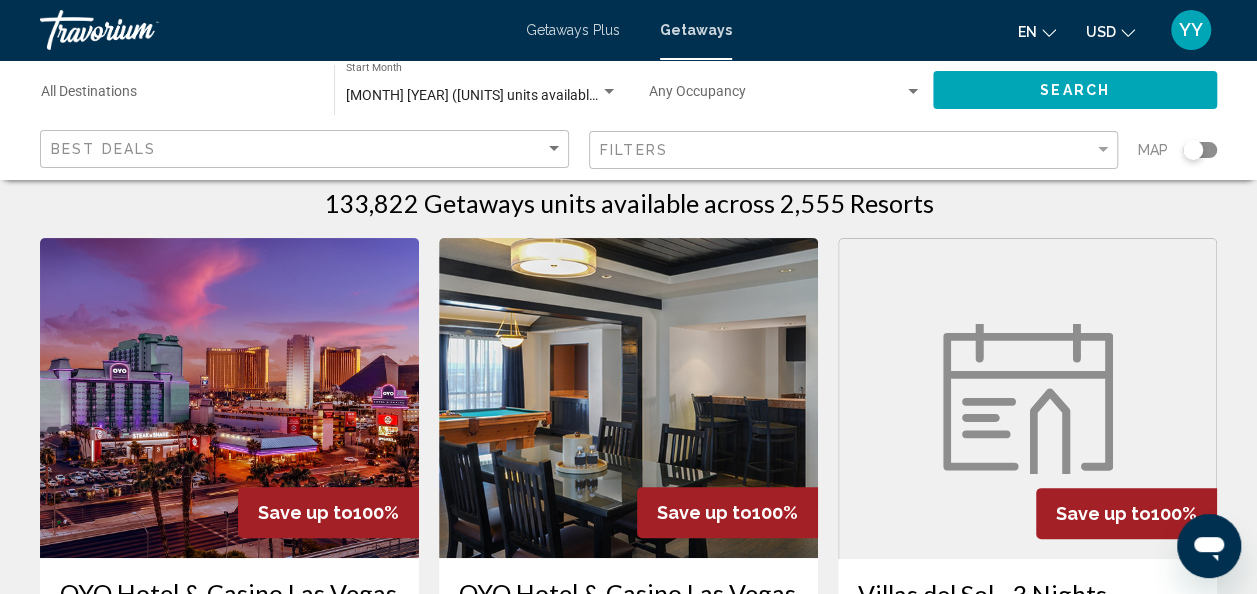 click on "Destination All Destinations" 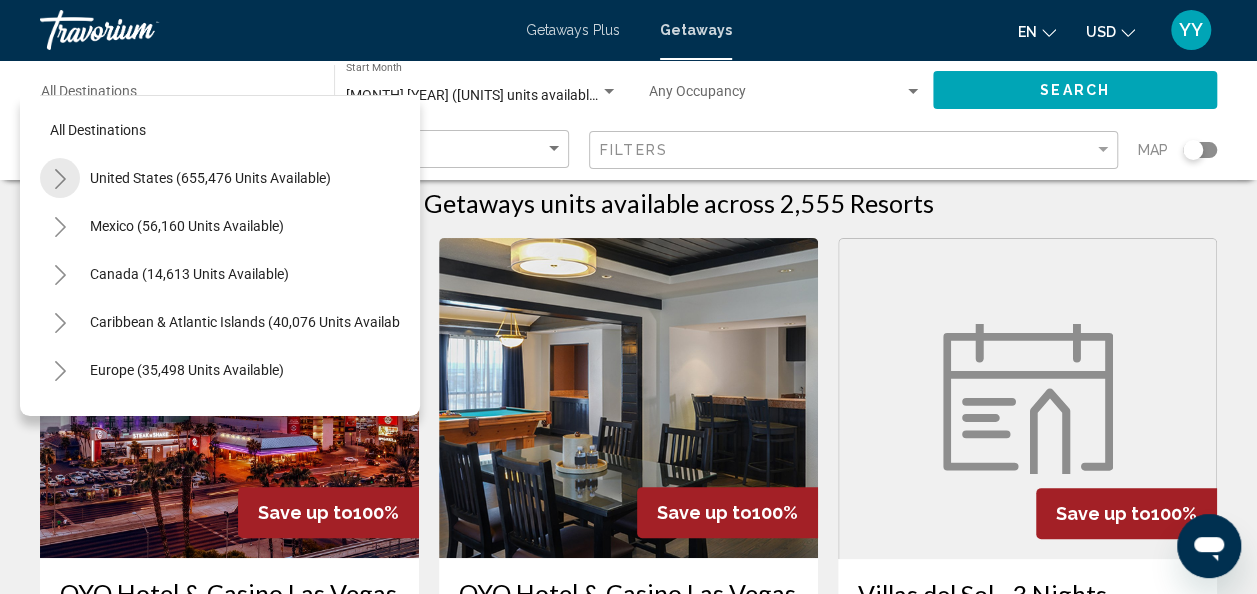 click 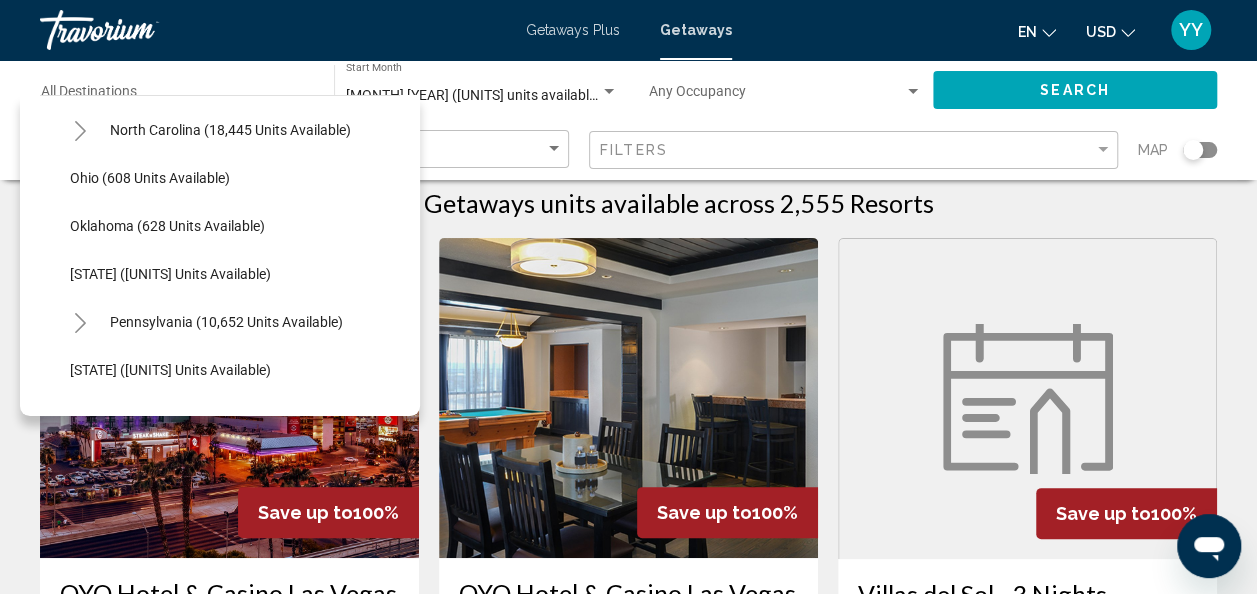 scroll, scrollTop: 1441, scrollLeft: 0, axis: vertical 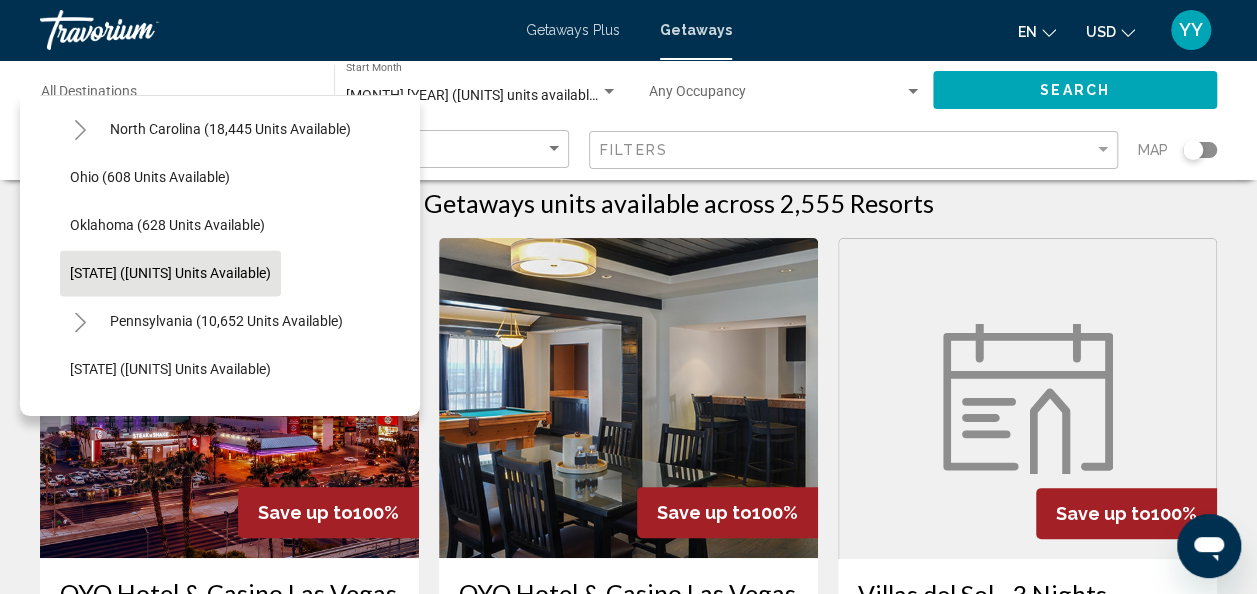 click on "[STATE] ([UNITS] units available)" 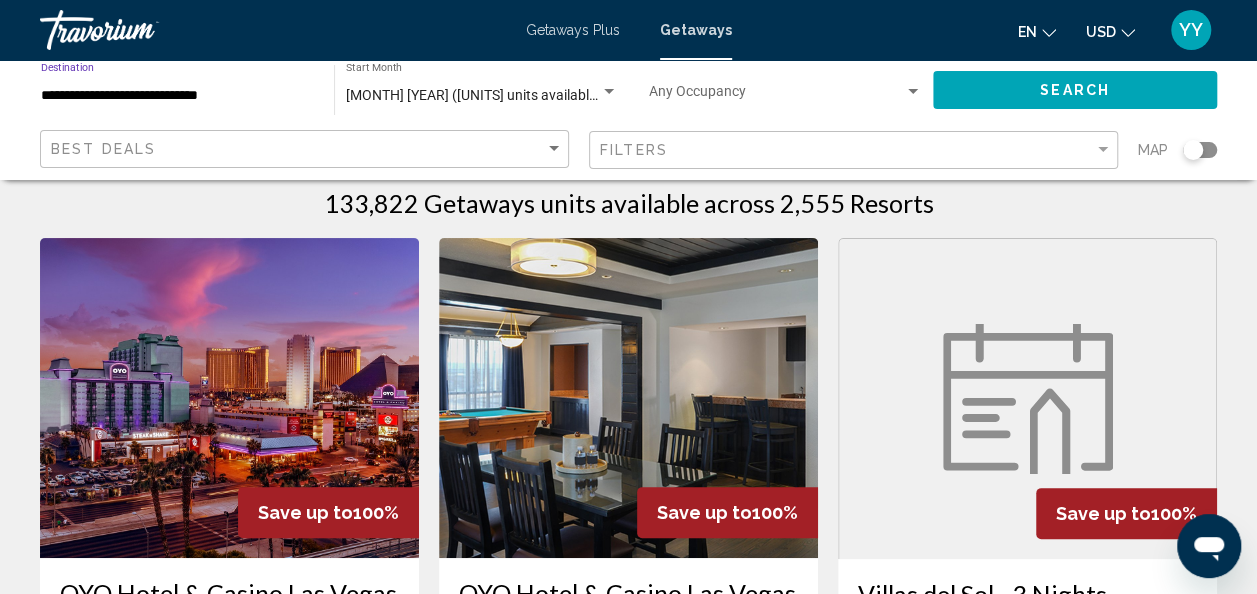 click on "Search" 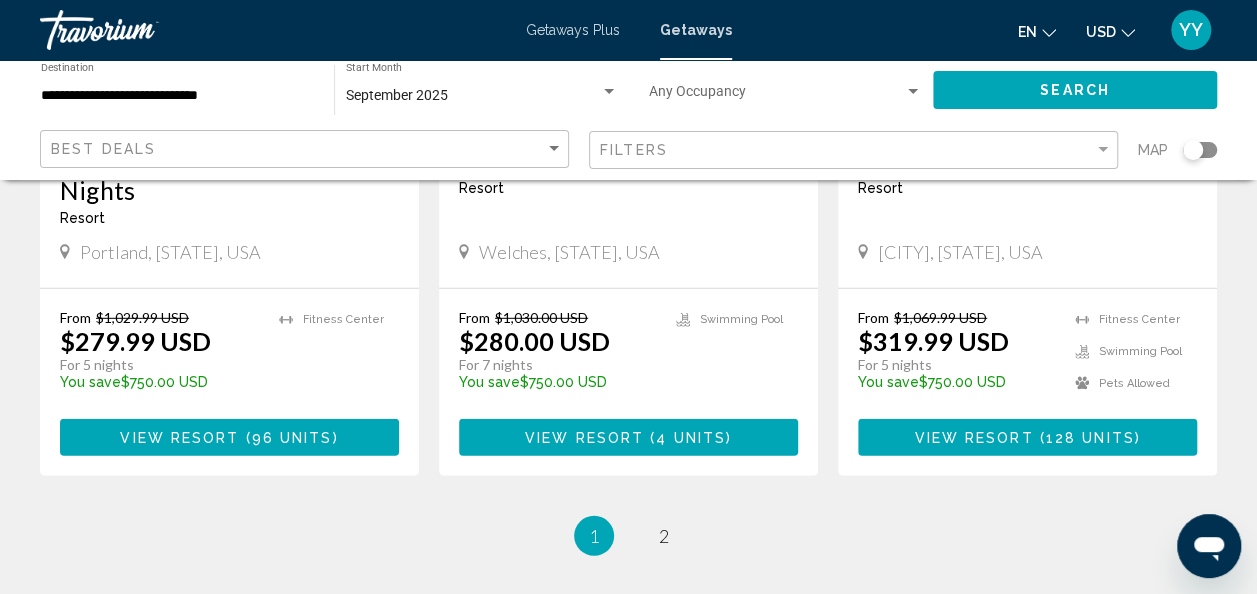 scroll, scrollTop: 2690, scrollLeft: 0, axis: vertical 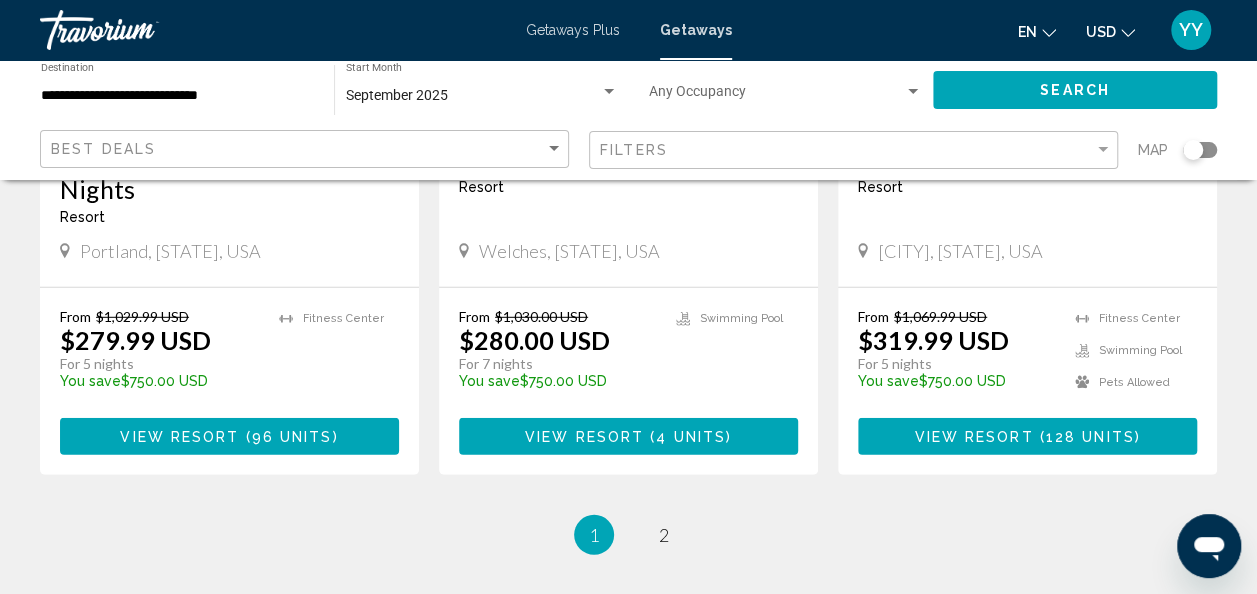 click on "4 units" at bounding box center [691, 437] 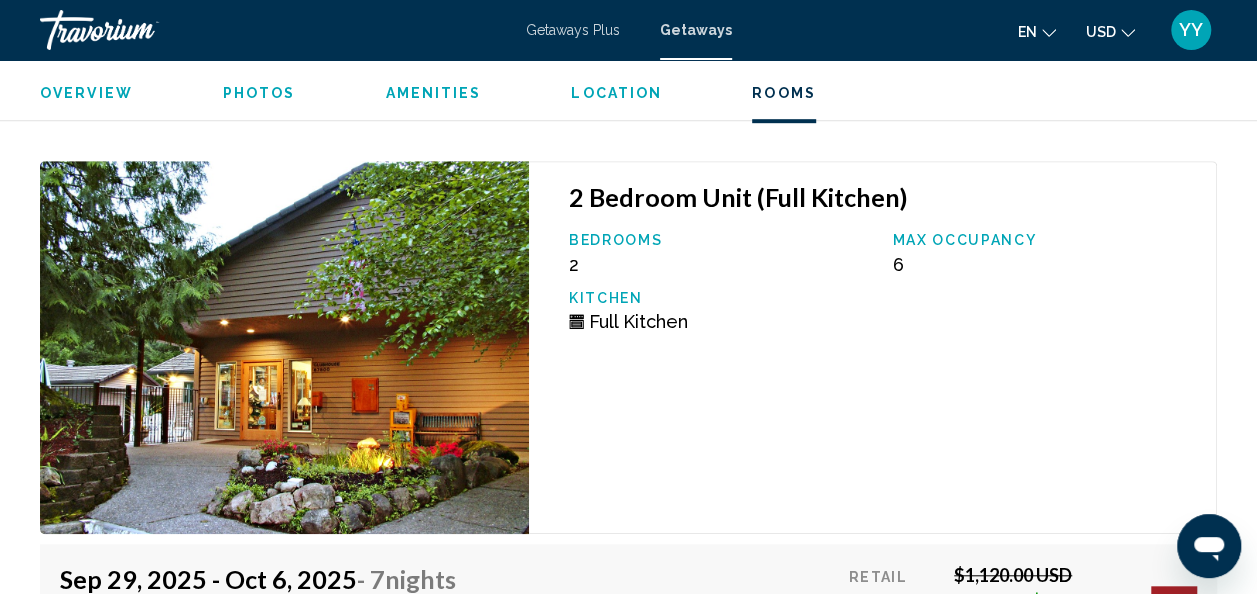 scroll, scrollTop: 4376, scrollLeft: 0, axis: vertical 